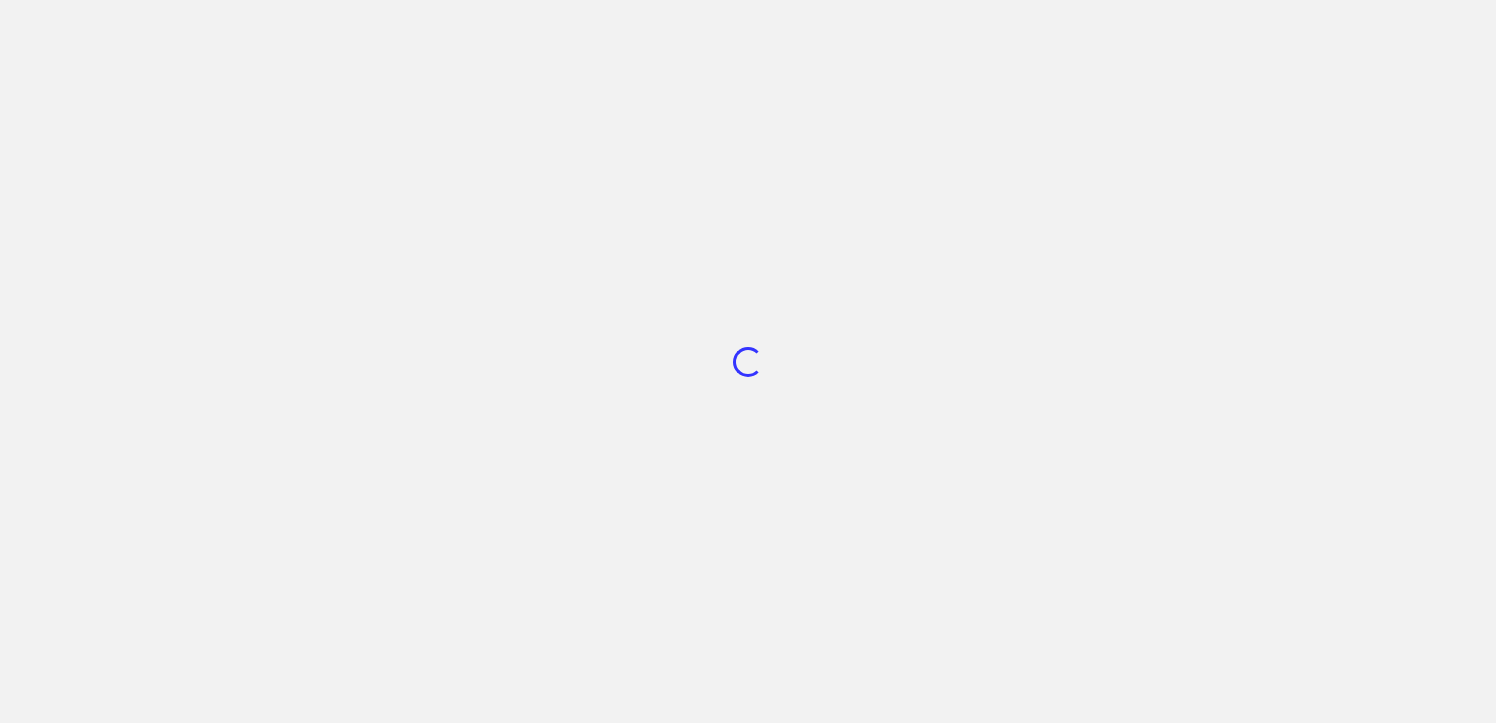 scroll, scrollTop: 0, scrollLeft: 0, axis: both 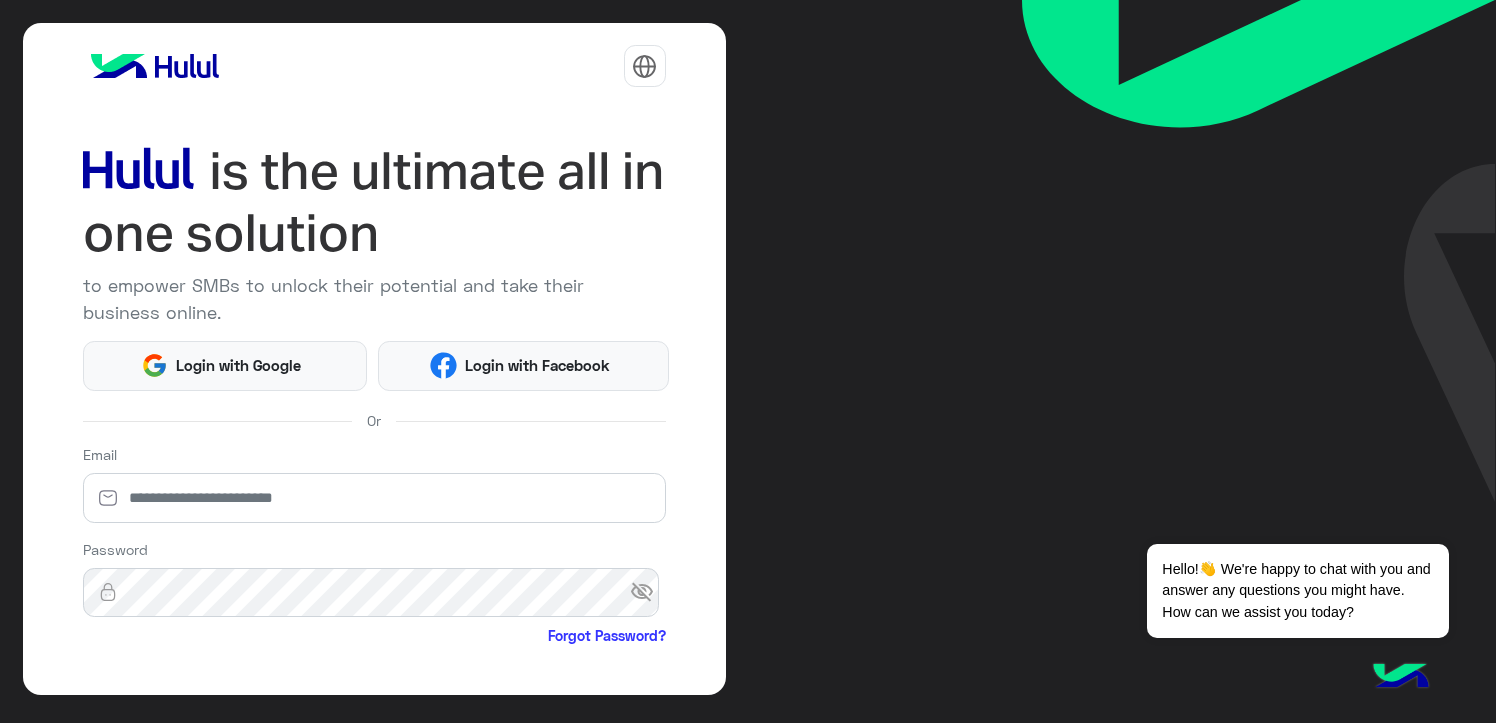 click on "Email" at bounding box center (374, 487) 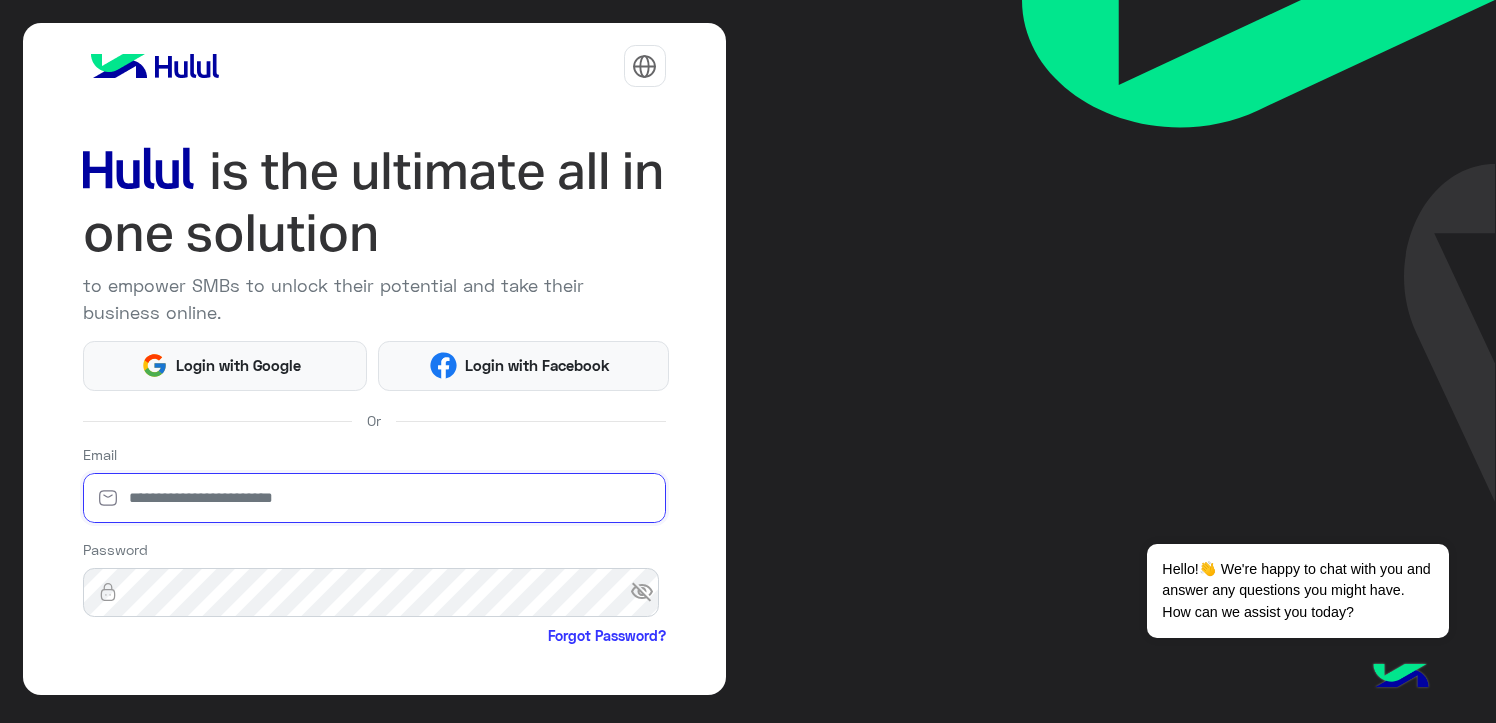 click at bounding box center [374, 498] 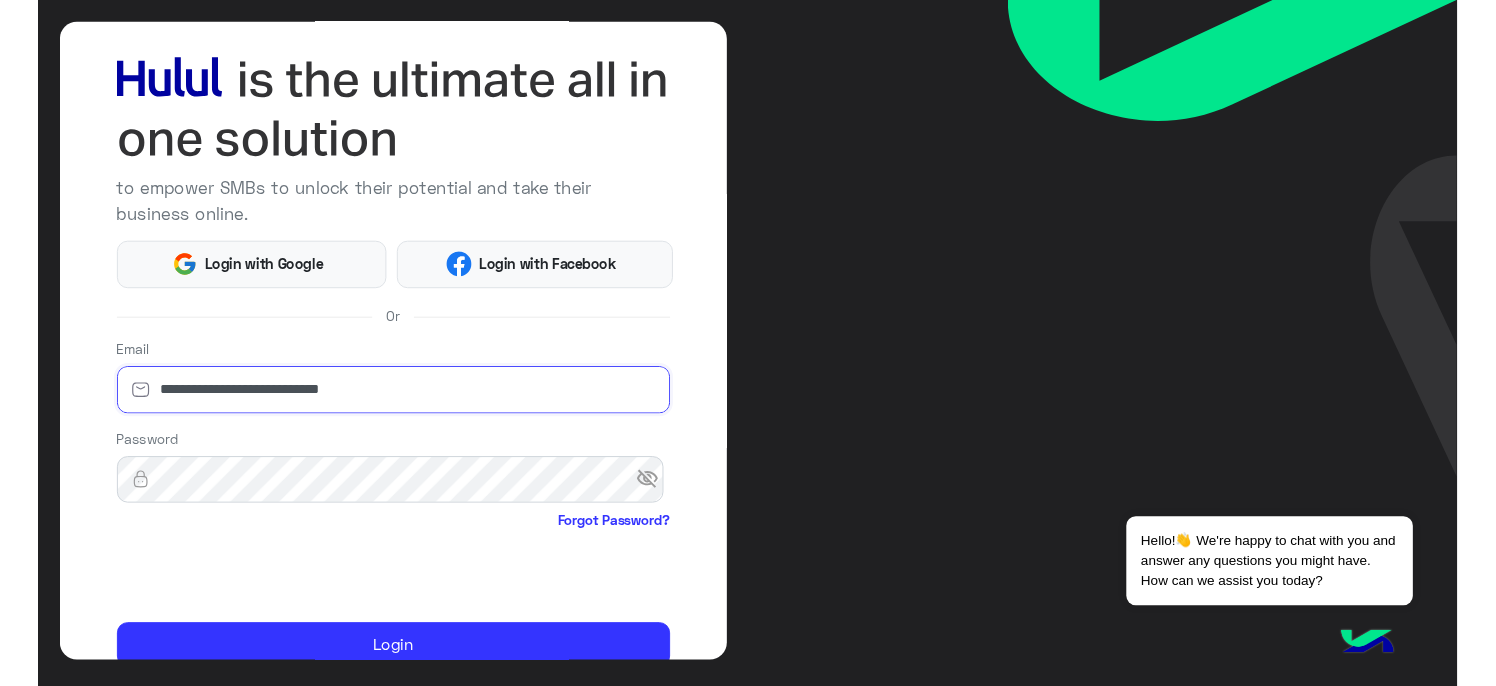 scroll, scrollTop: 171, scrollLeft: 0, axis: vertical 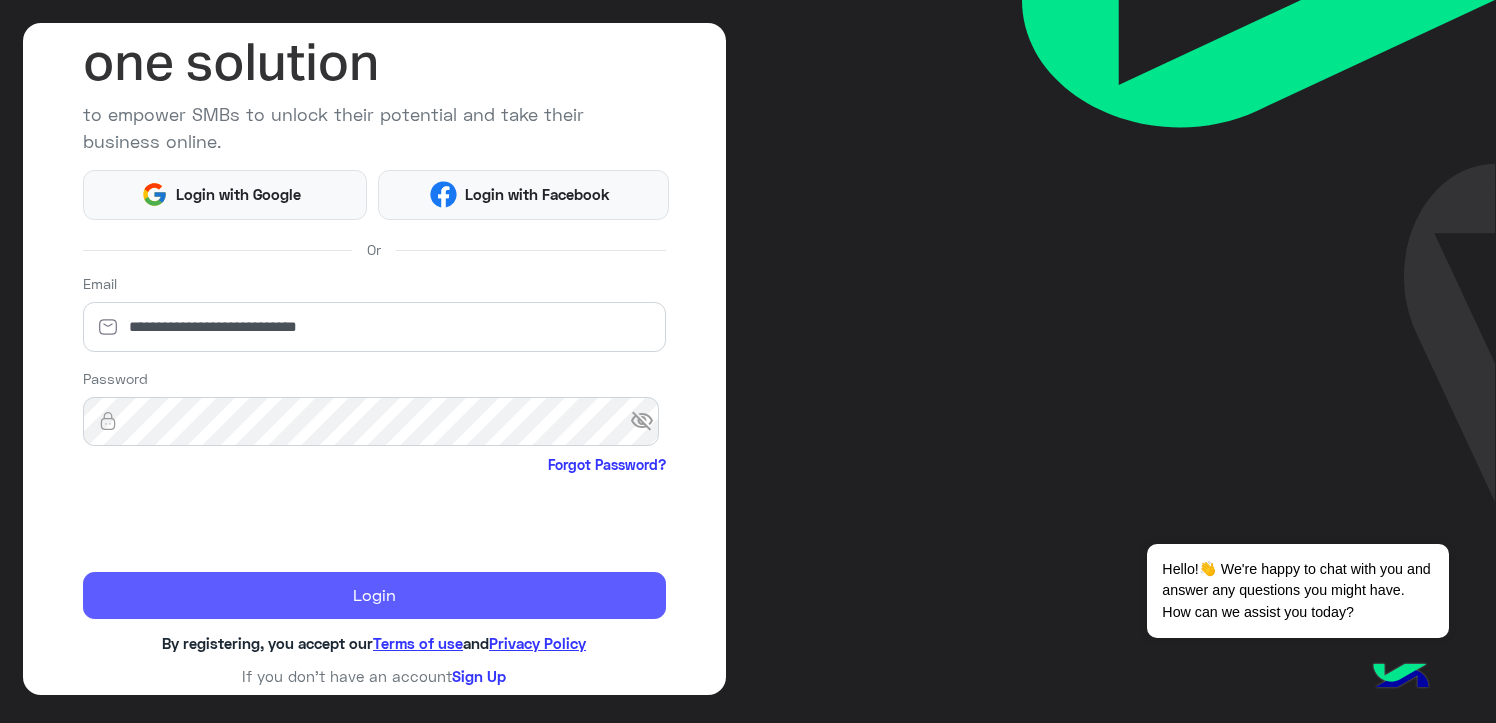 click on "Login" at bounding box center (374, 596) 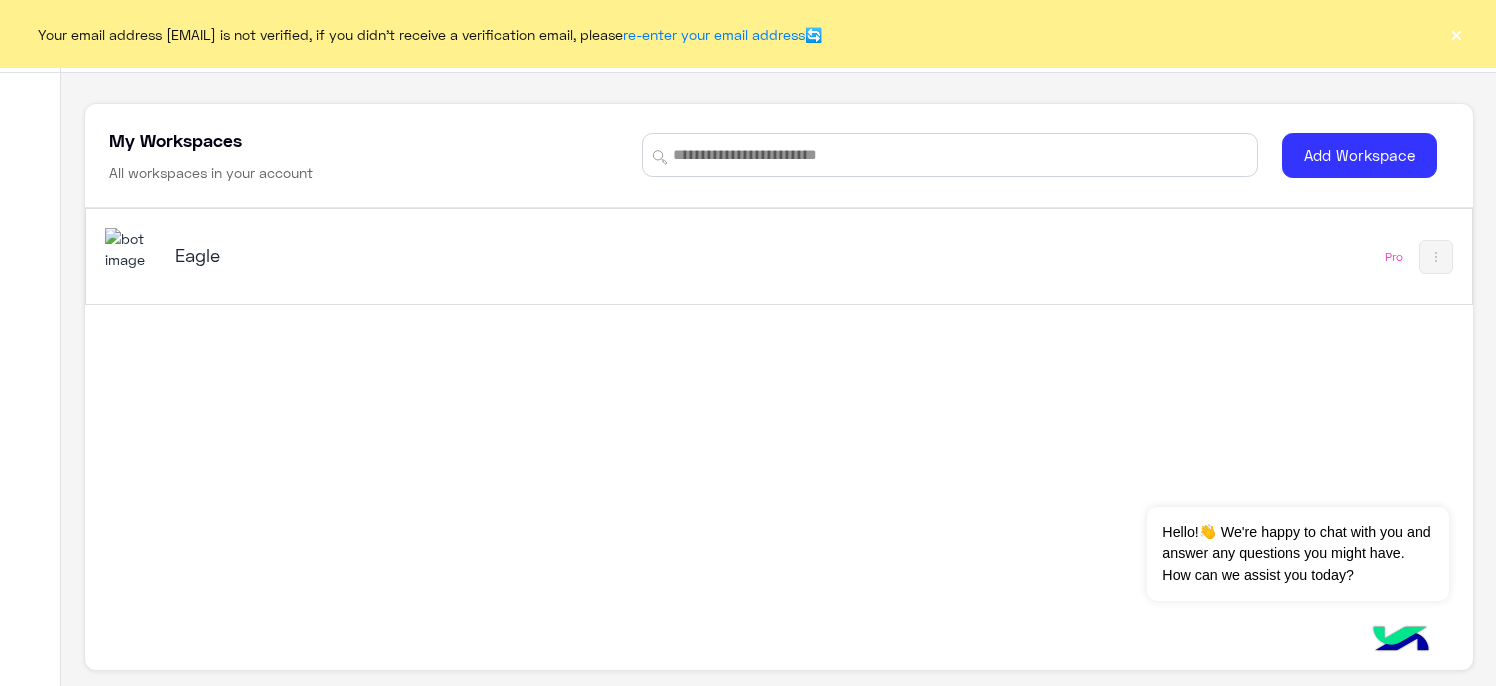 click on "Eagle" at bounding box center [509, 257] 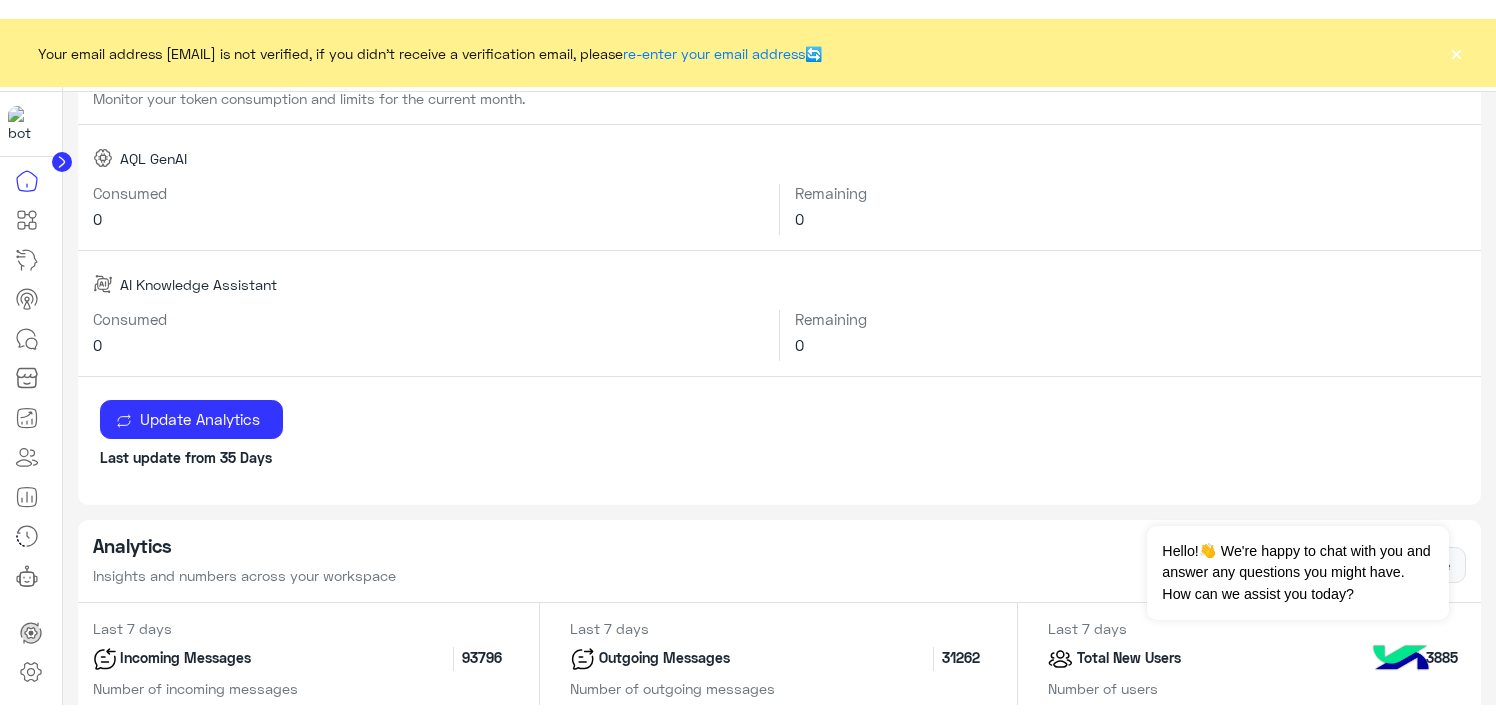 scroll, scrollTop: 800, scrollLeft: 0, axis: vertical 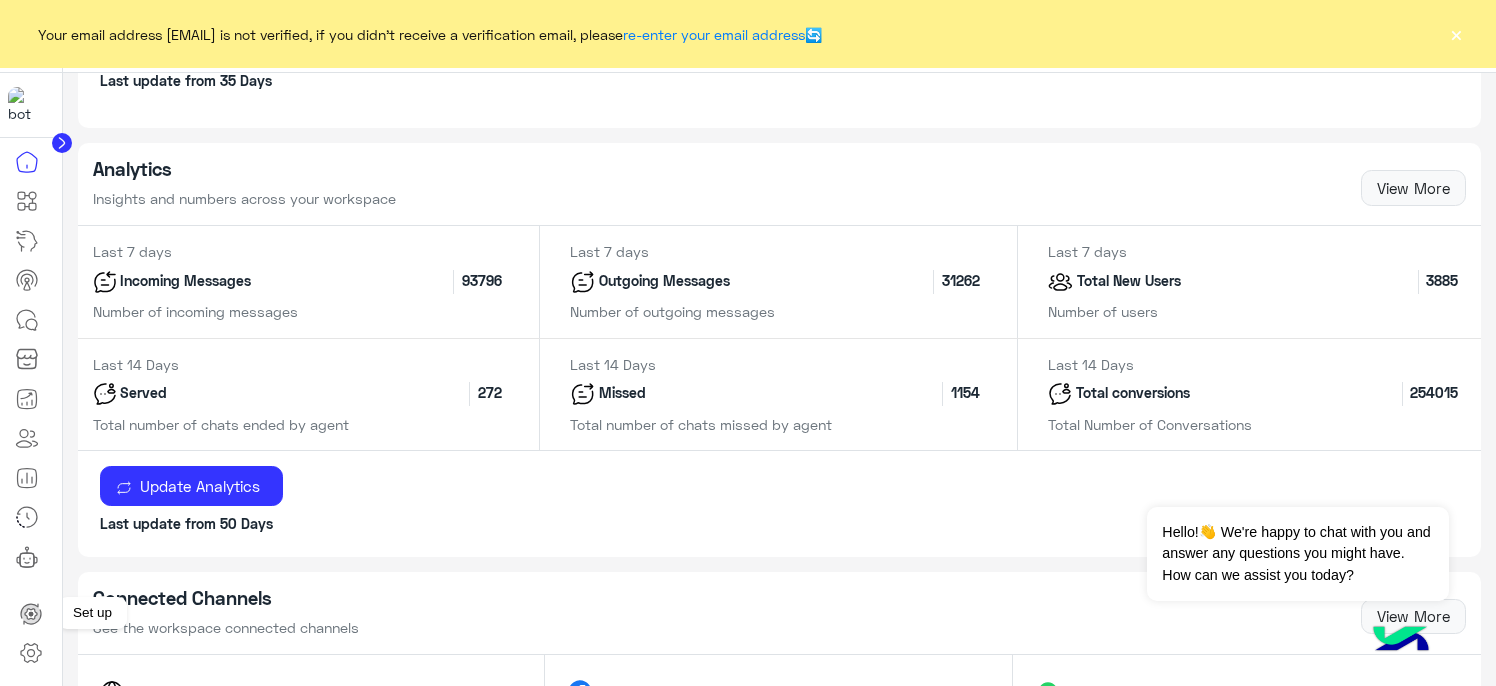 click at bounding box center (31, 614) 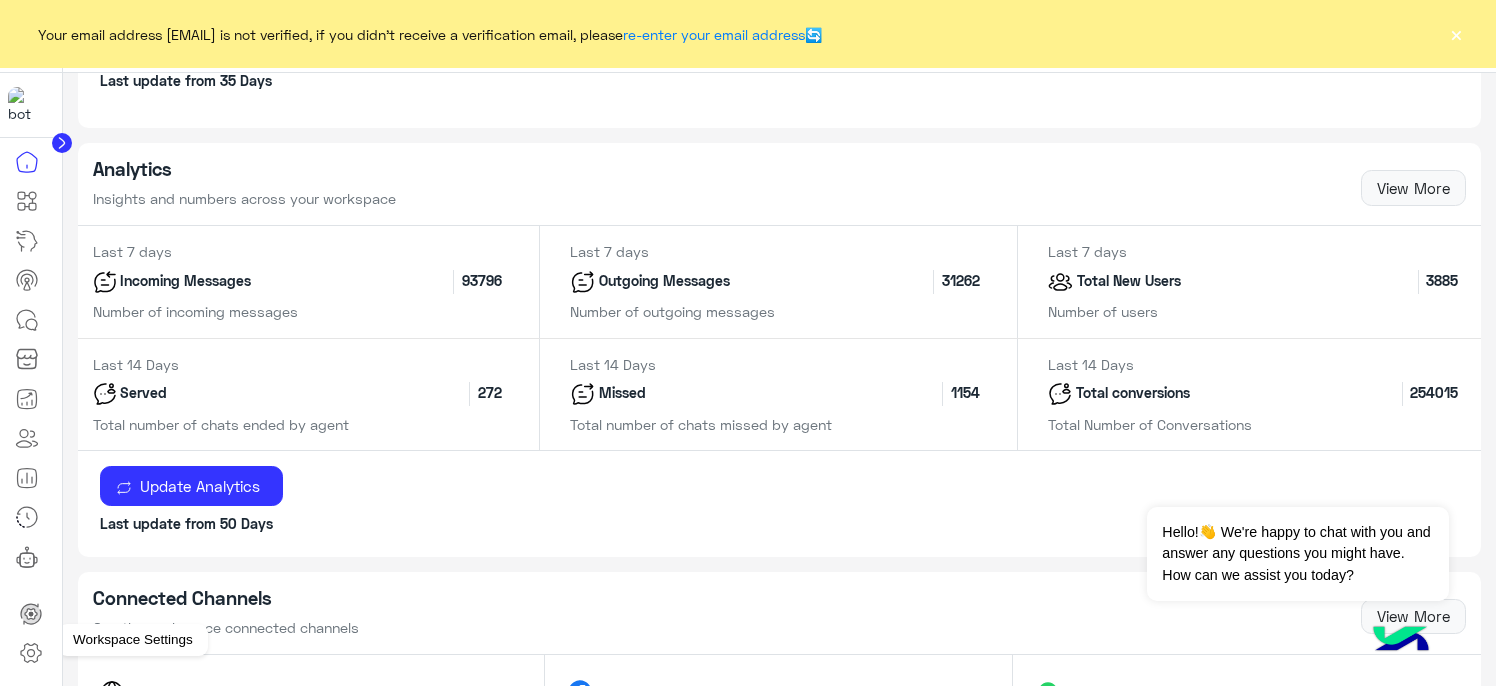 click at bounding box center [31, 653] 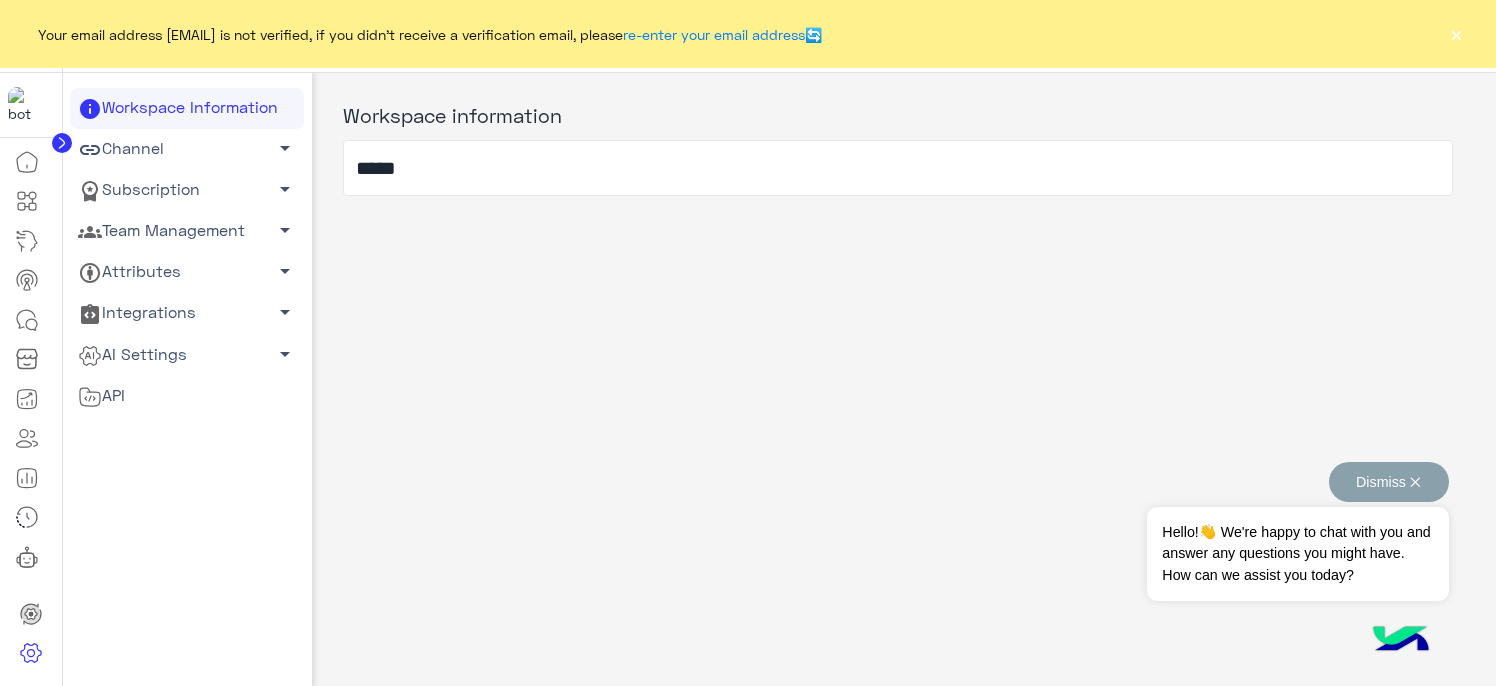 click on "Dismiss ✕" at bounding box center (1389, 482) 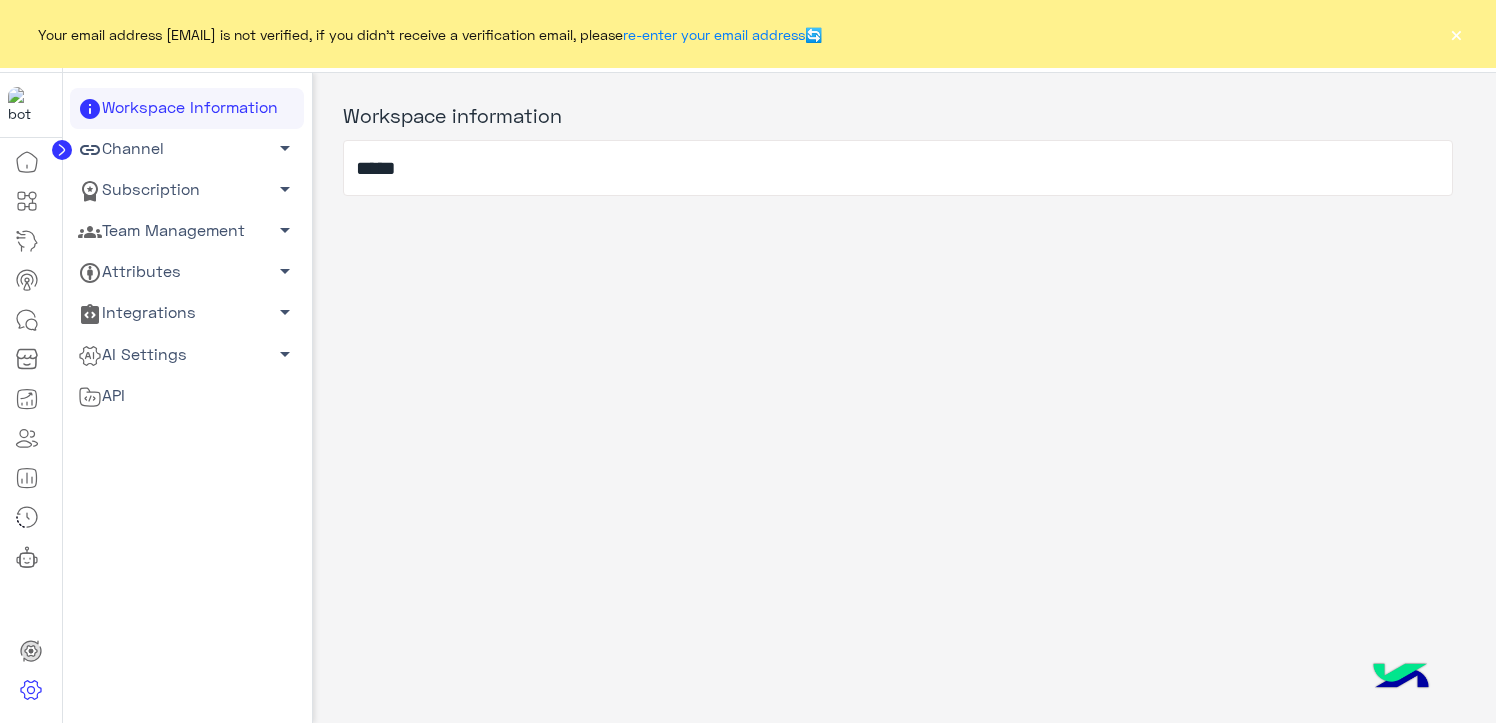click on "Team Management   arrow_drop_down" at bounding box center [187, 108] 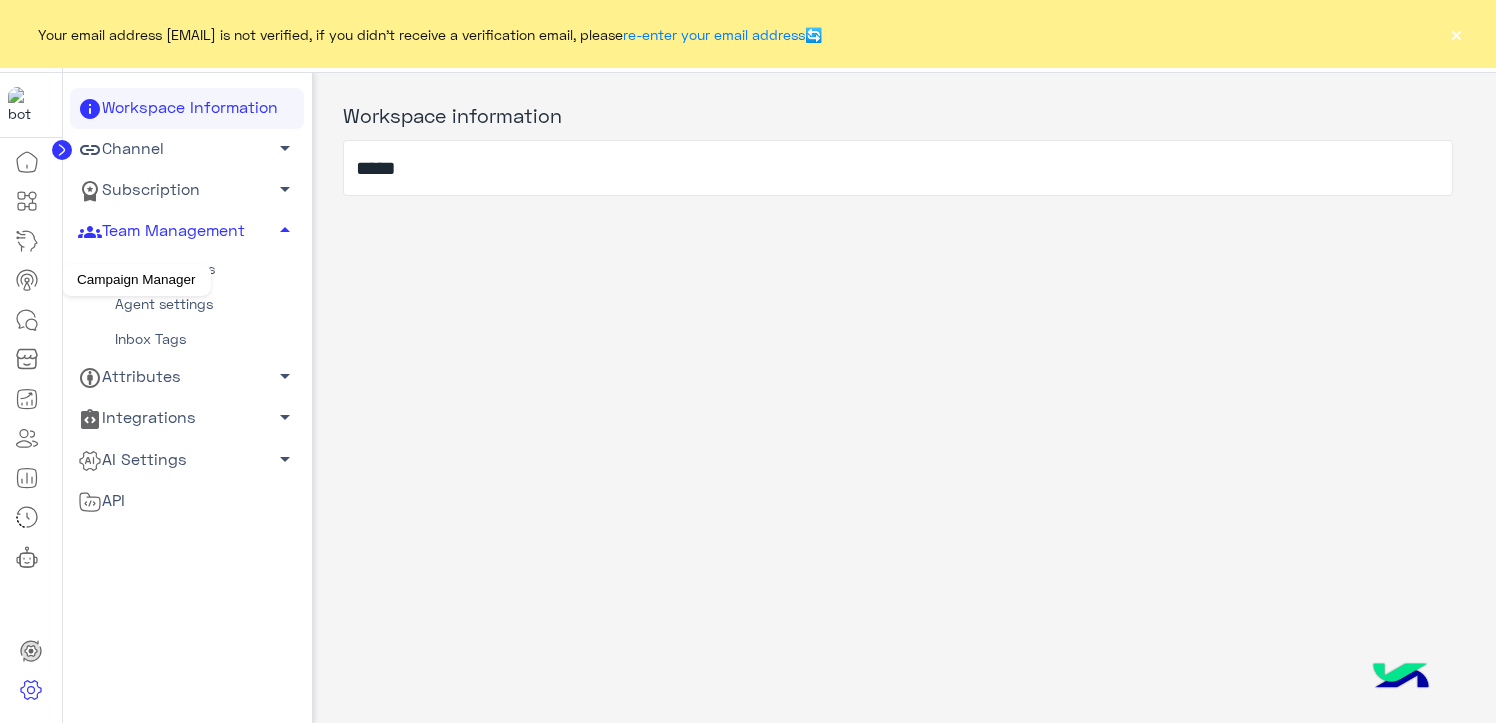 drag, startPoint x: 60, startPoint y: 286, endPoint x: 137, endPoint y: 265, distance: 79.81228 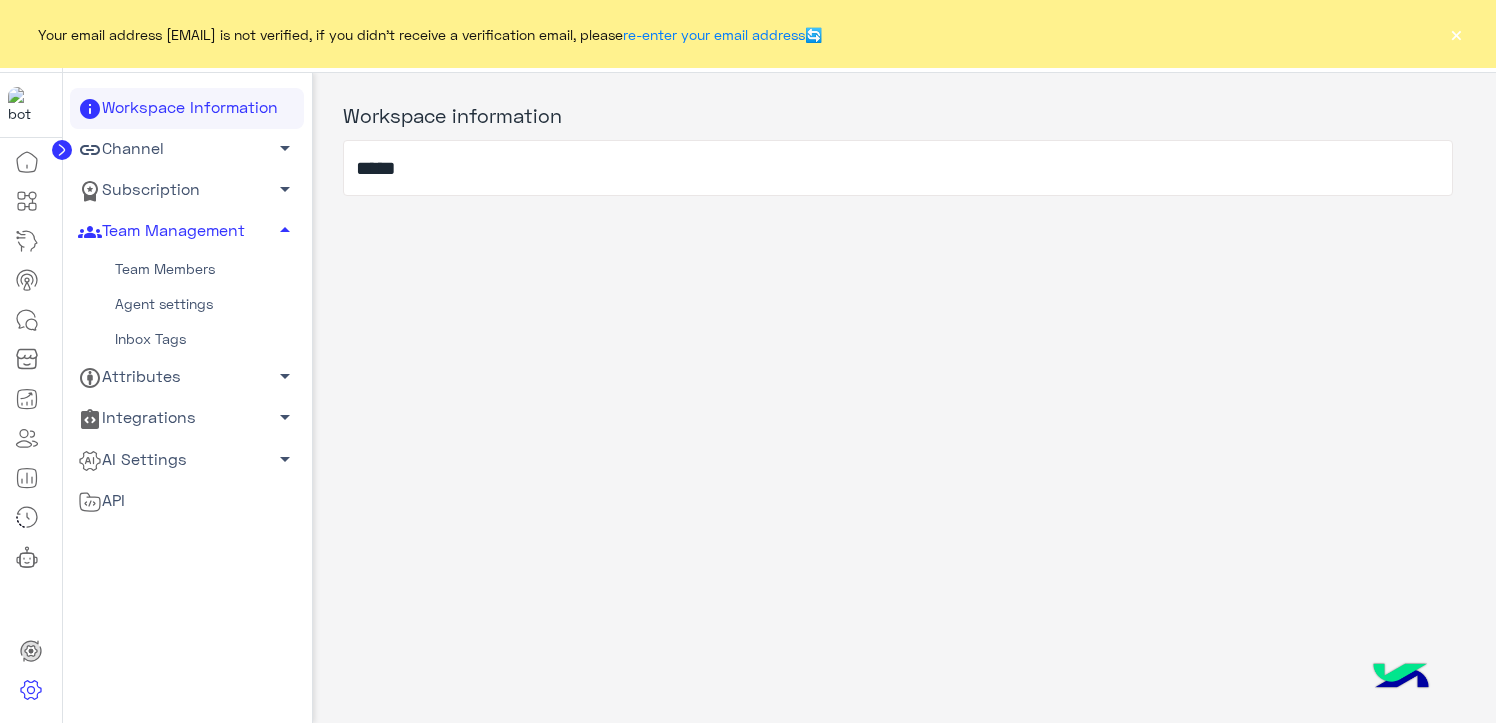 click on "Team Members" at bounding box center (187, 269) 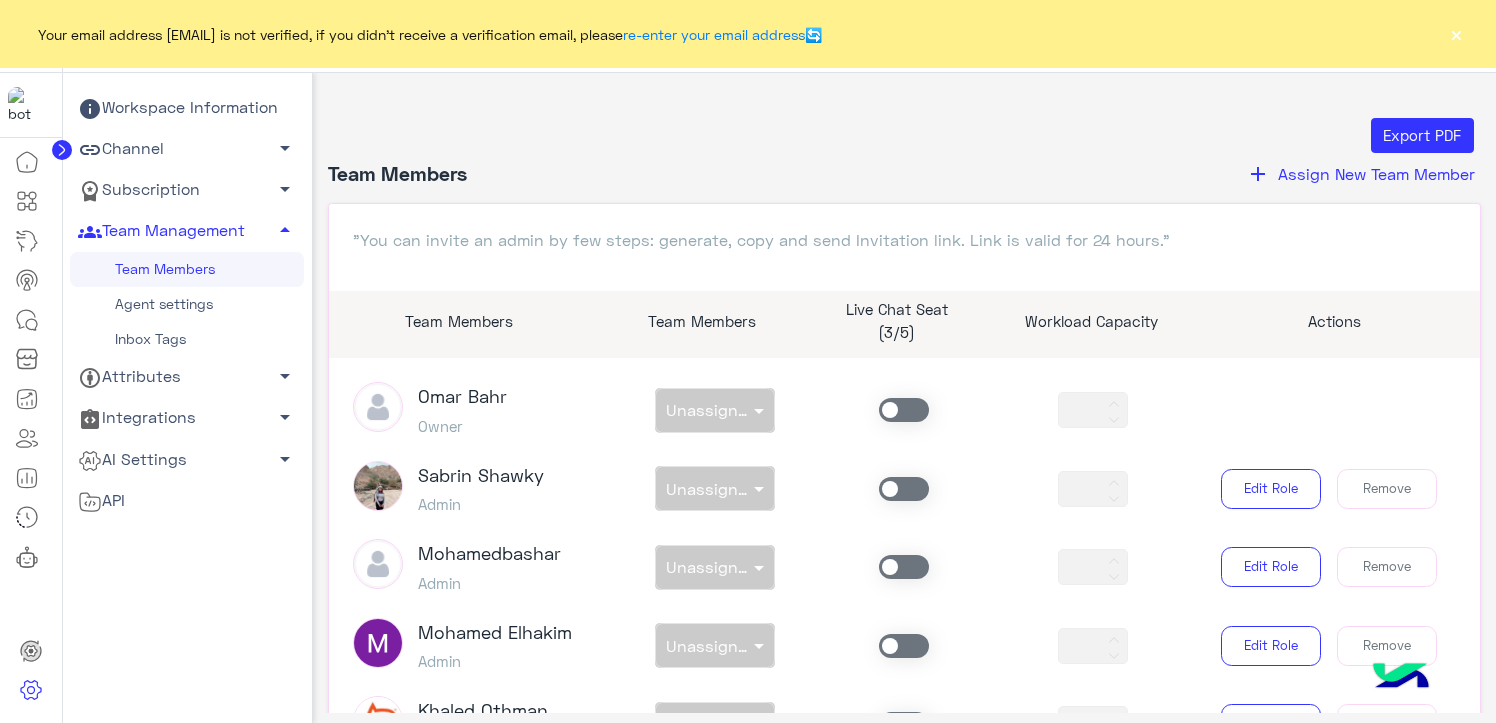 scroll, scrollTop: 1131, scrollLeft: 0, axis: vertical 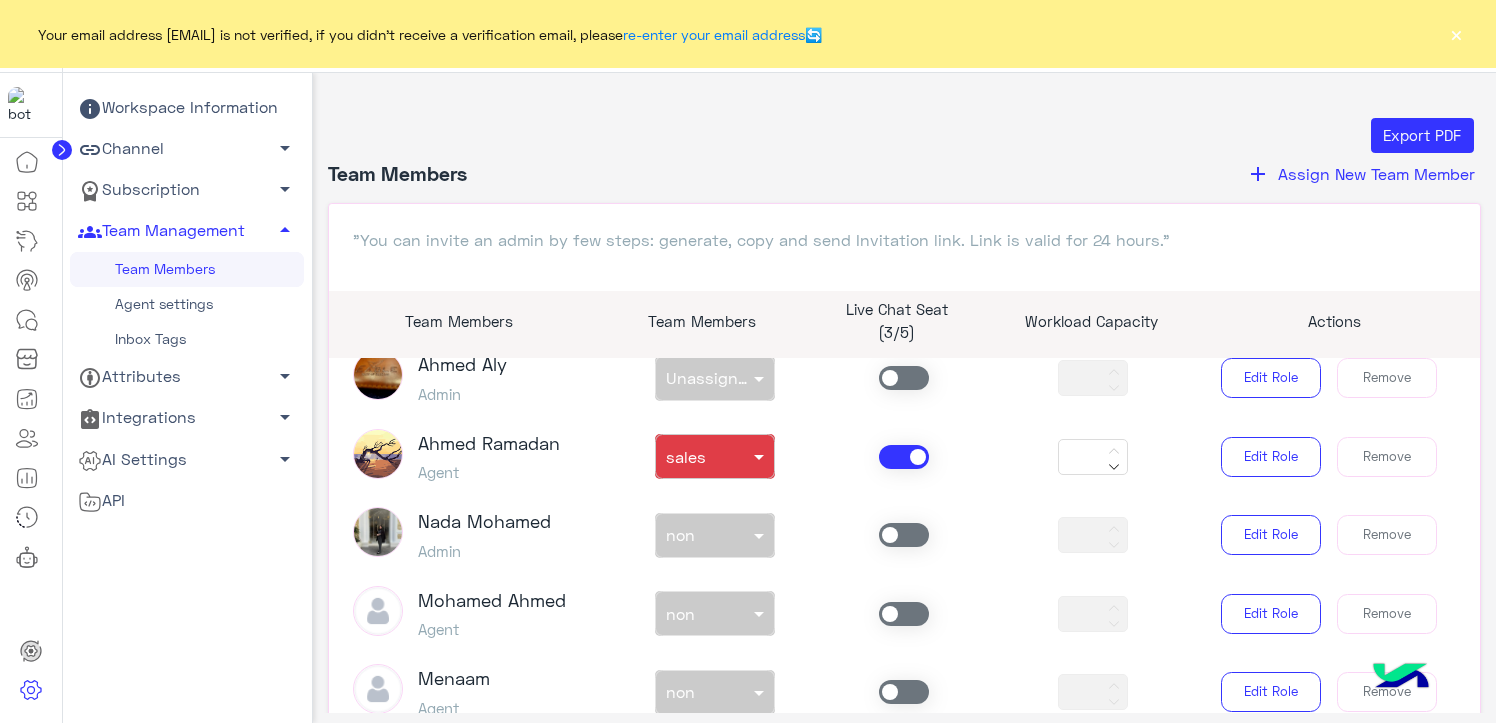 click at bounding box center [904, 457] 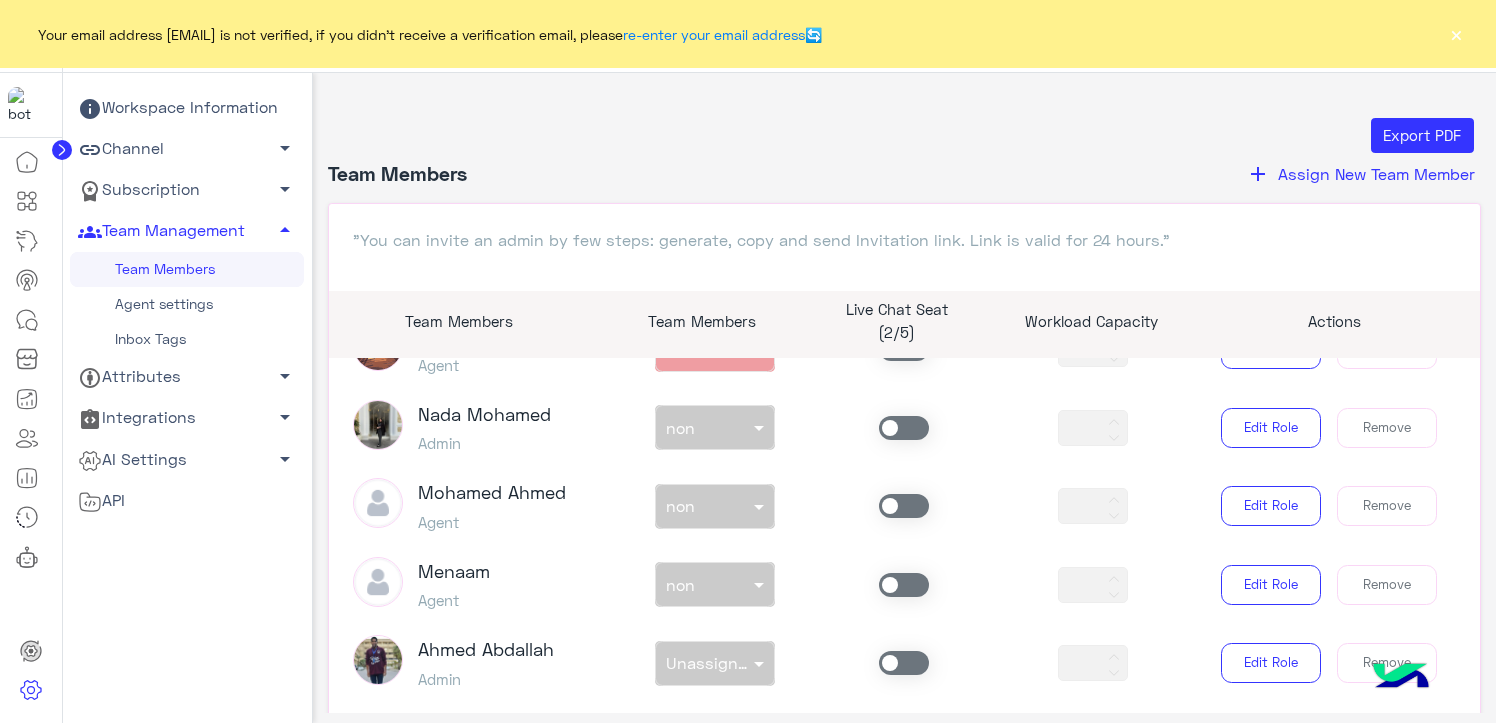 scroll, scrollTop: 1331, scrollLeft: 0, axis: vertical 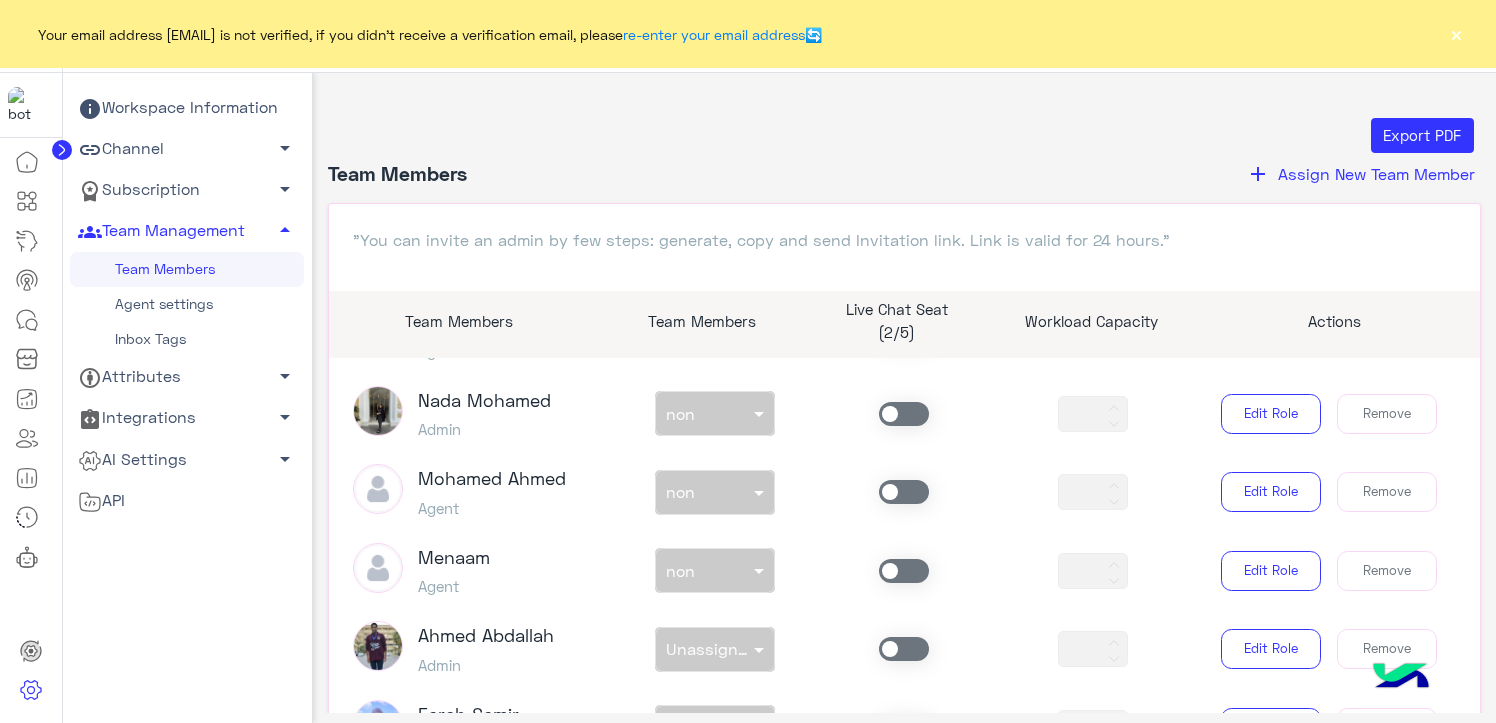 click at bounding box center (904, 571) 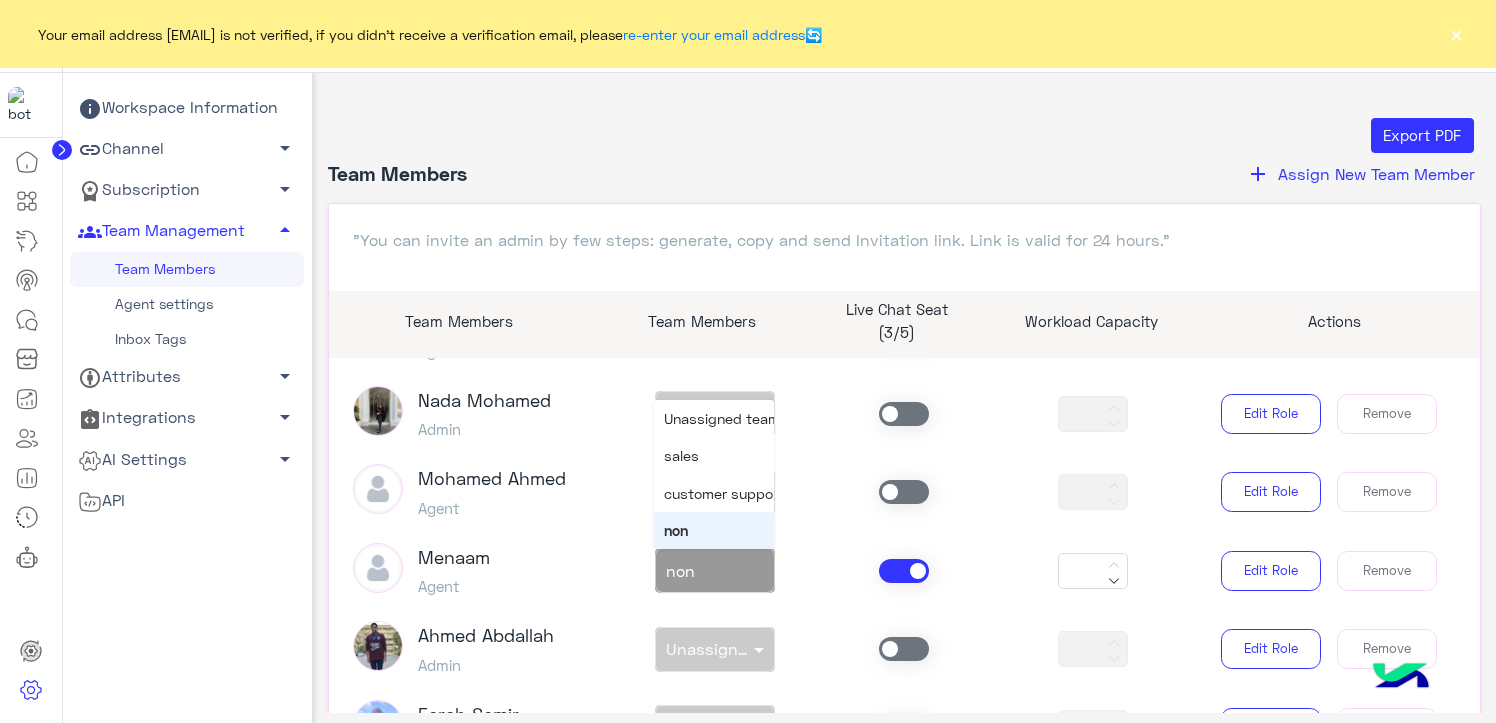 click at bounding box center (761, 570) 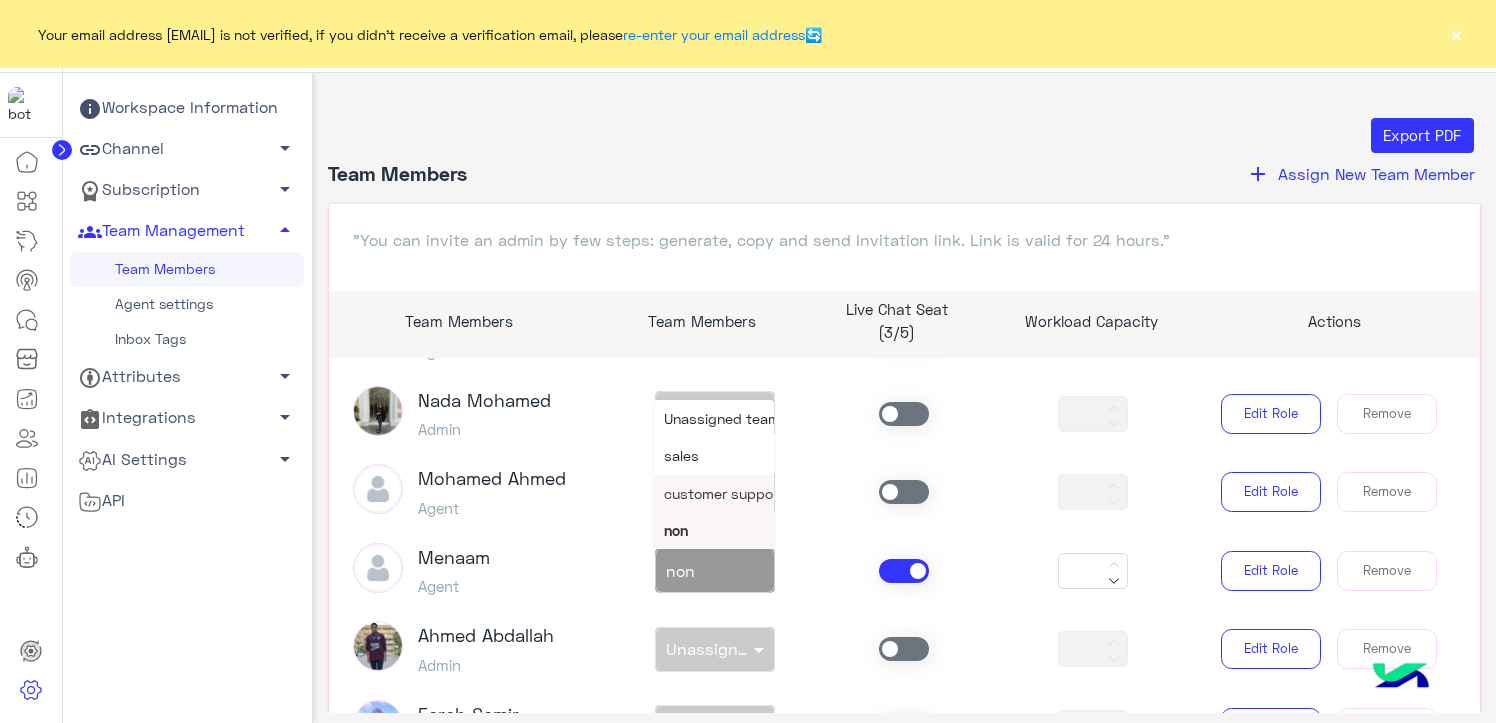 click on "customer support" at bounding box center [724, 493] 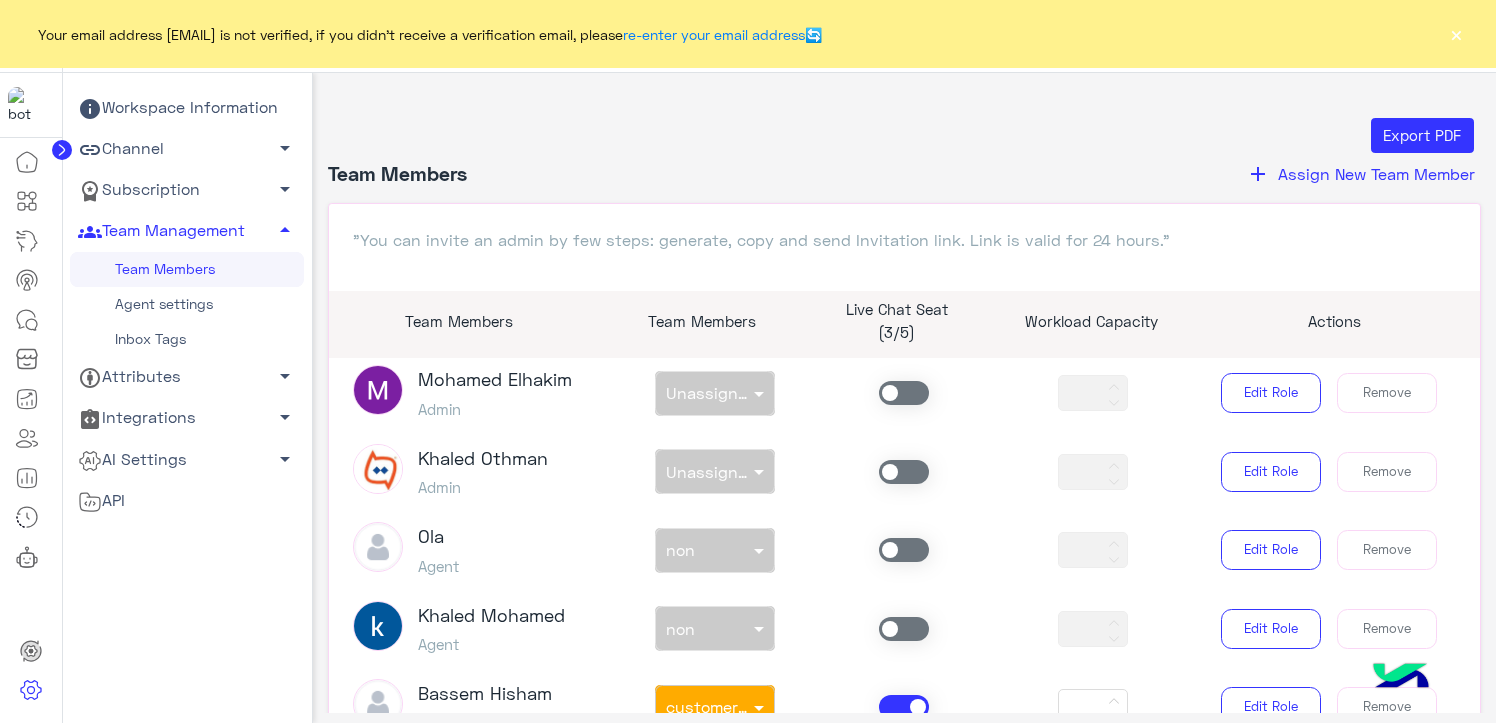 scroll, scrollTop: 531, scrollLeft: 0, axis: vertical 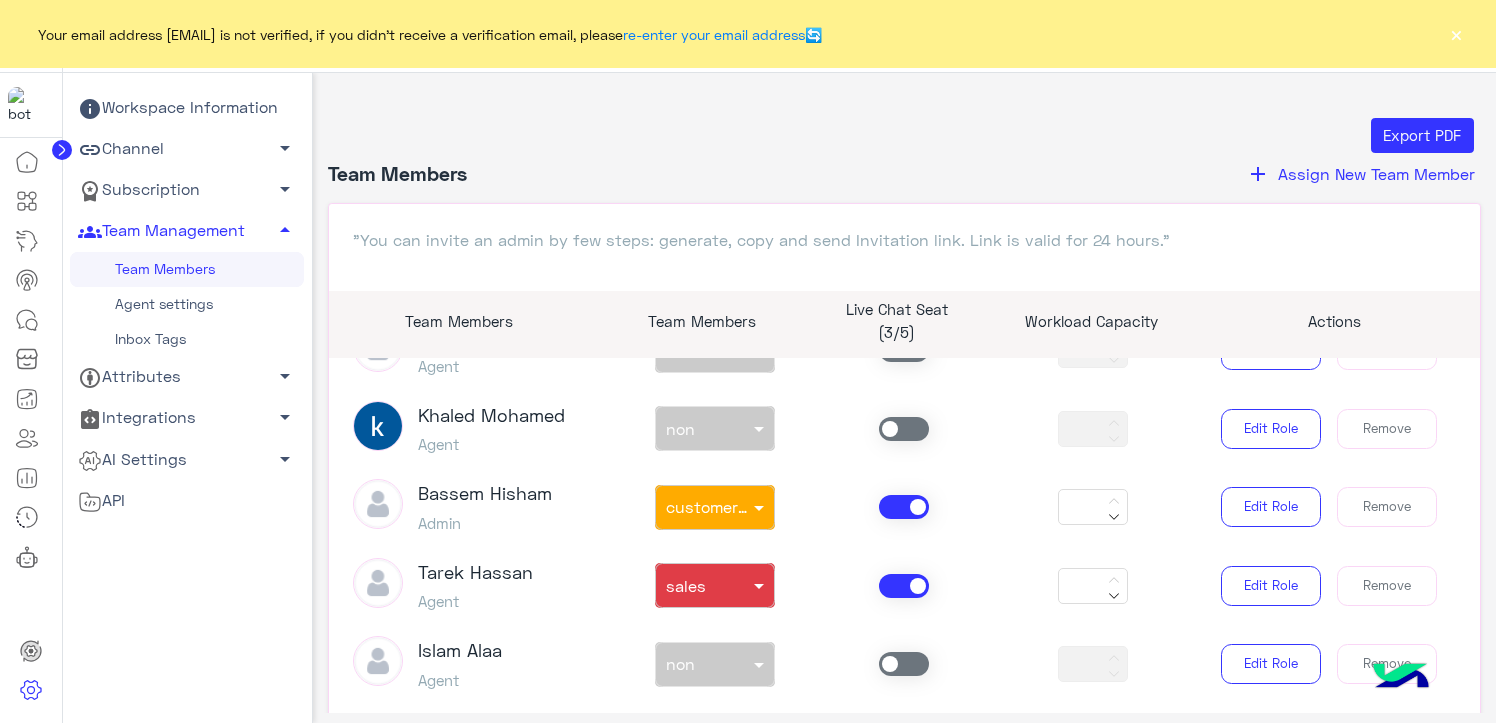 click at bounding box center [904, 507] 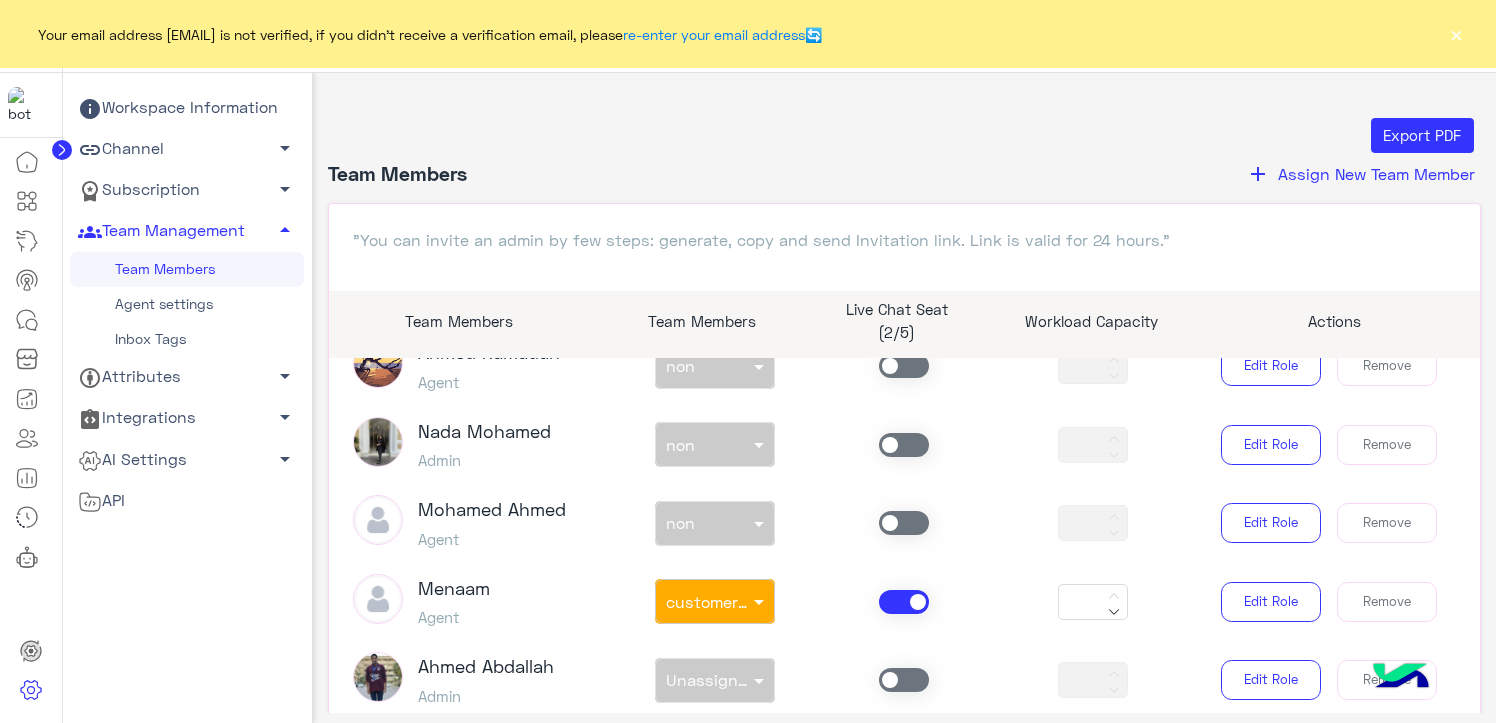 scroll, scrollTop: 1331, scrollLeft: 0, axis: vertical 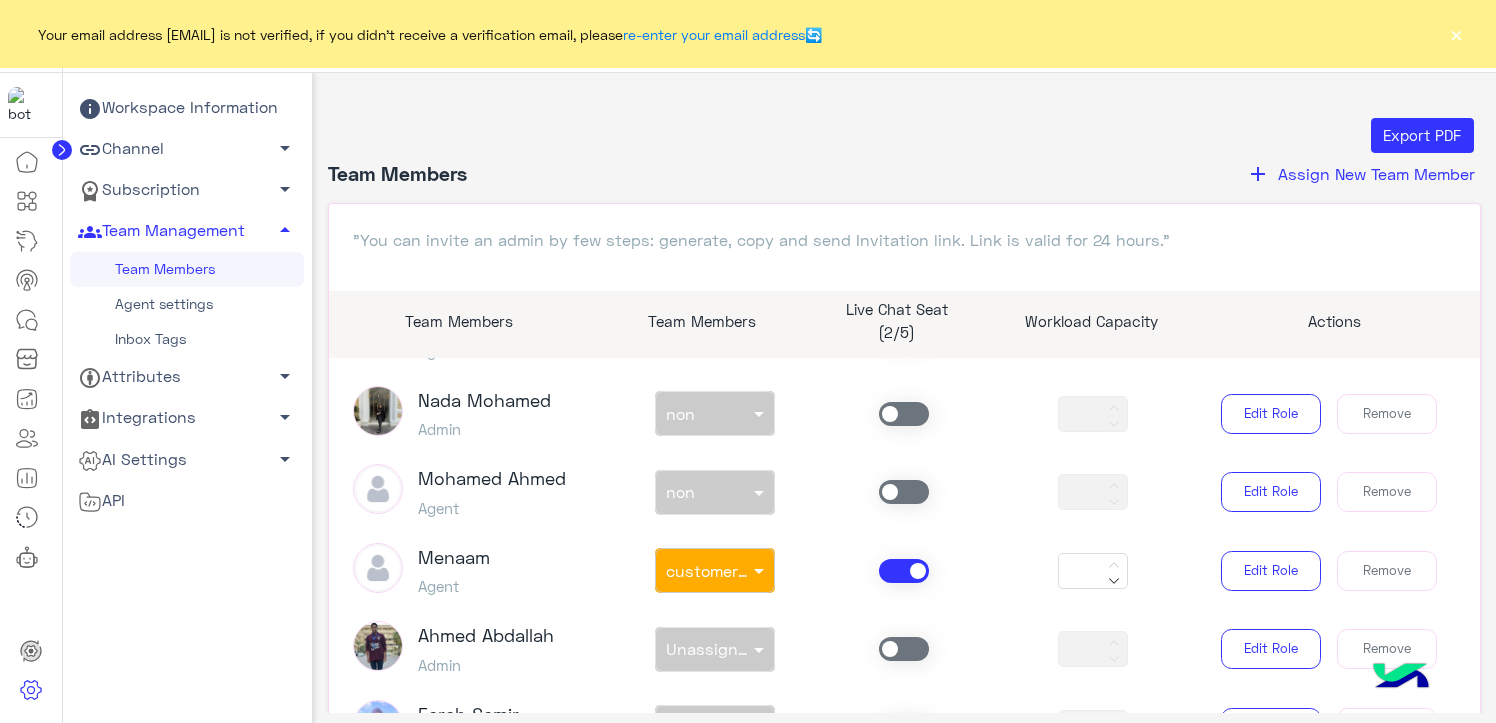 click at bounding box center [904, 571] 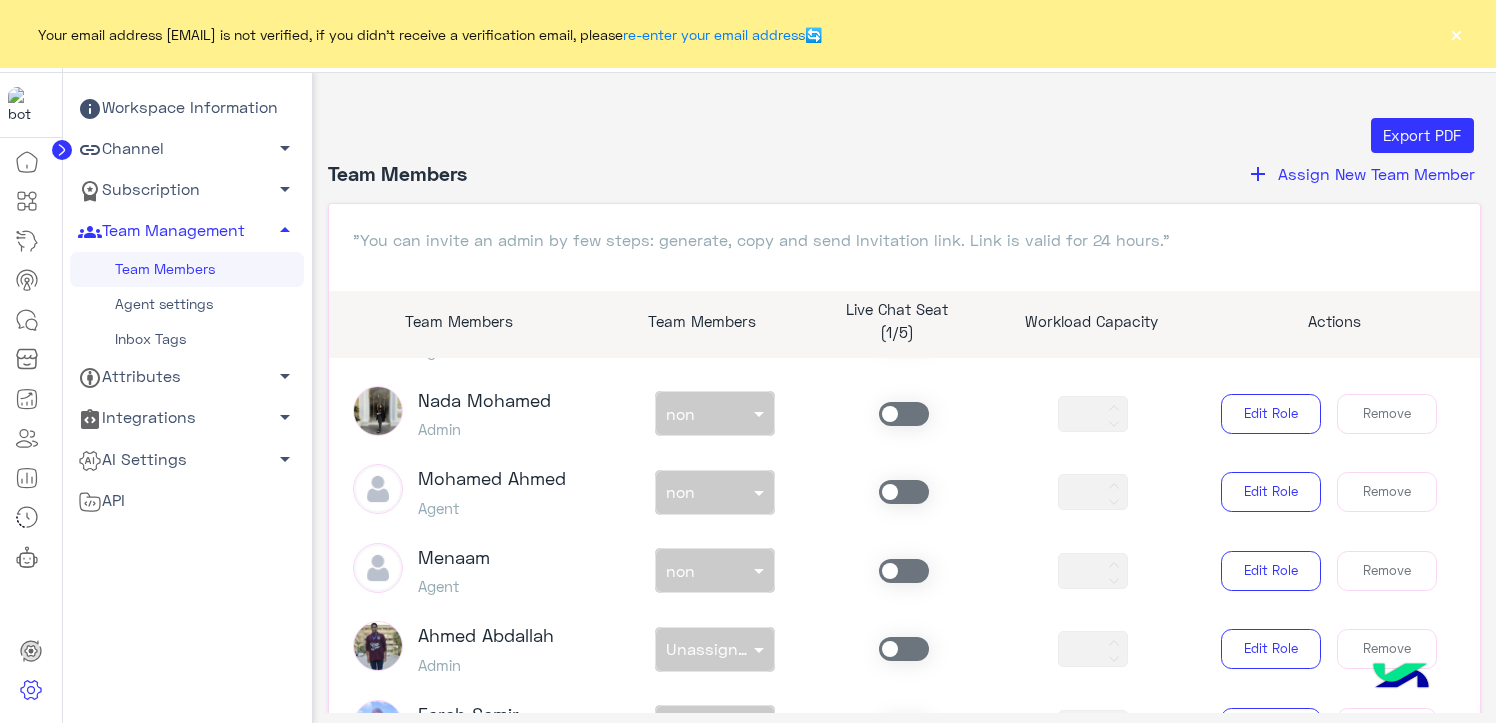 scroll, scrollTop: 260, scrollLeft: 0, axis: vertical 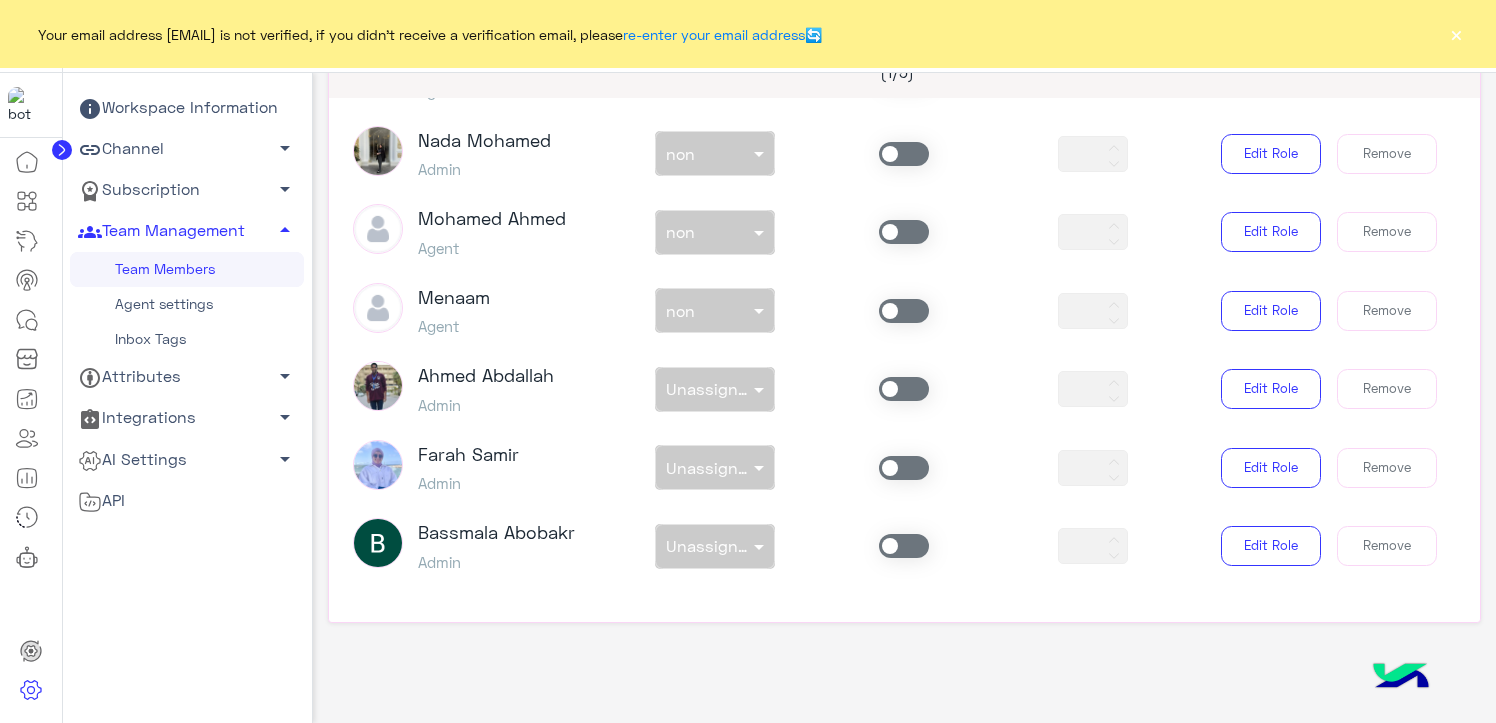 click at bounding box center [904, 311] 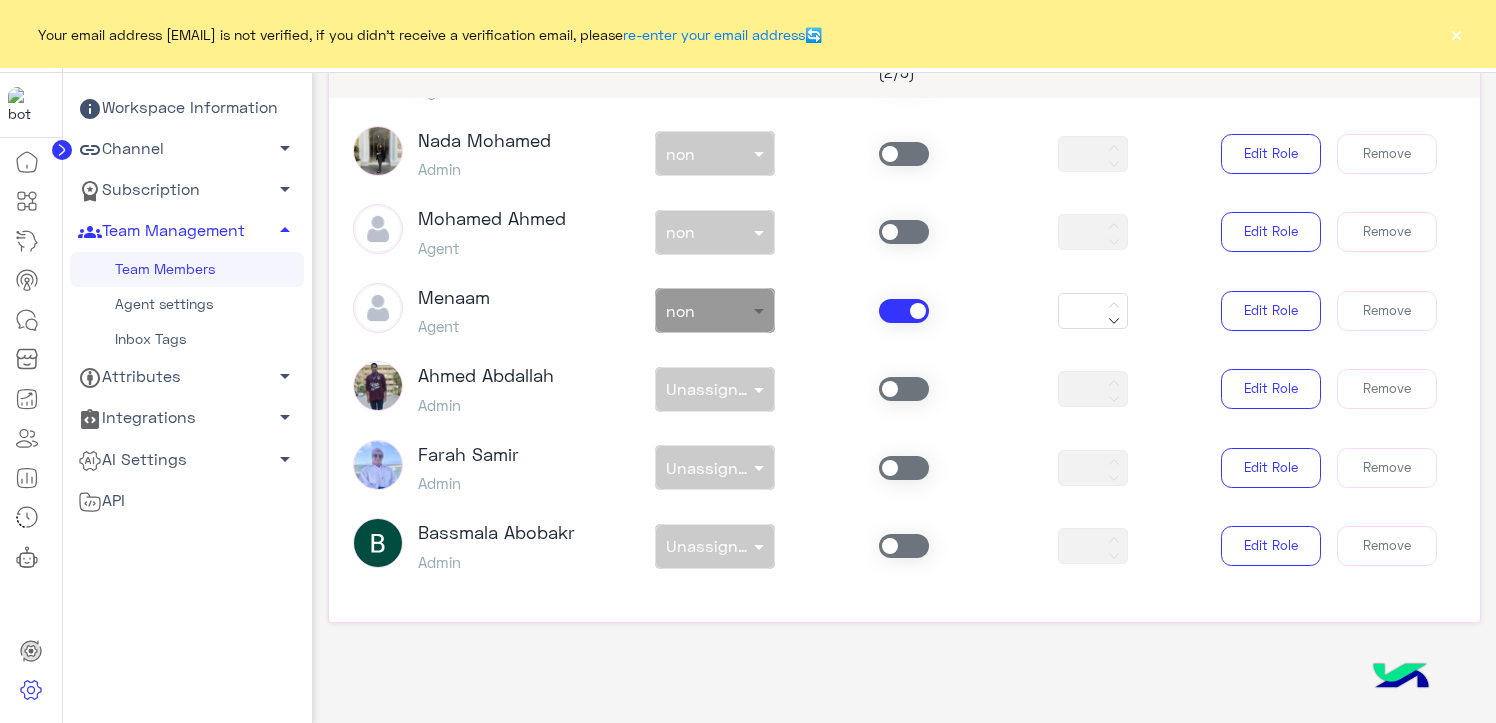 click at bounding box center [761, 310] 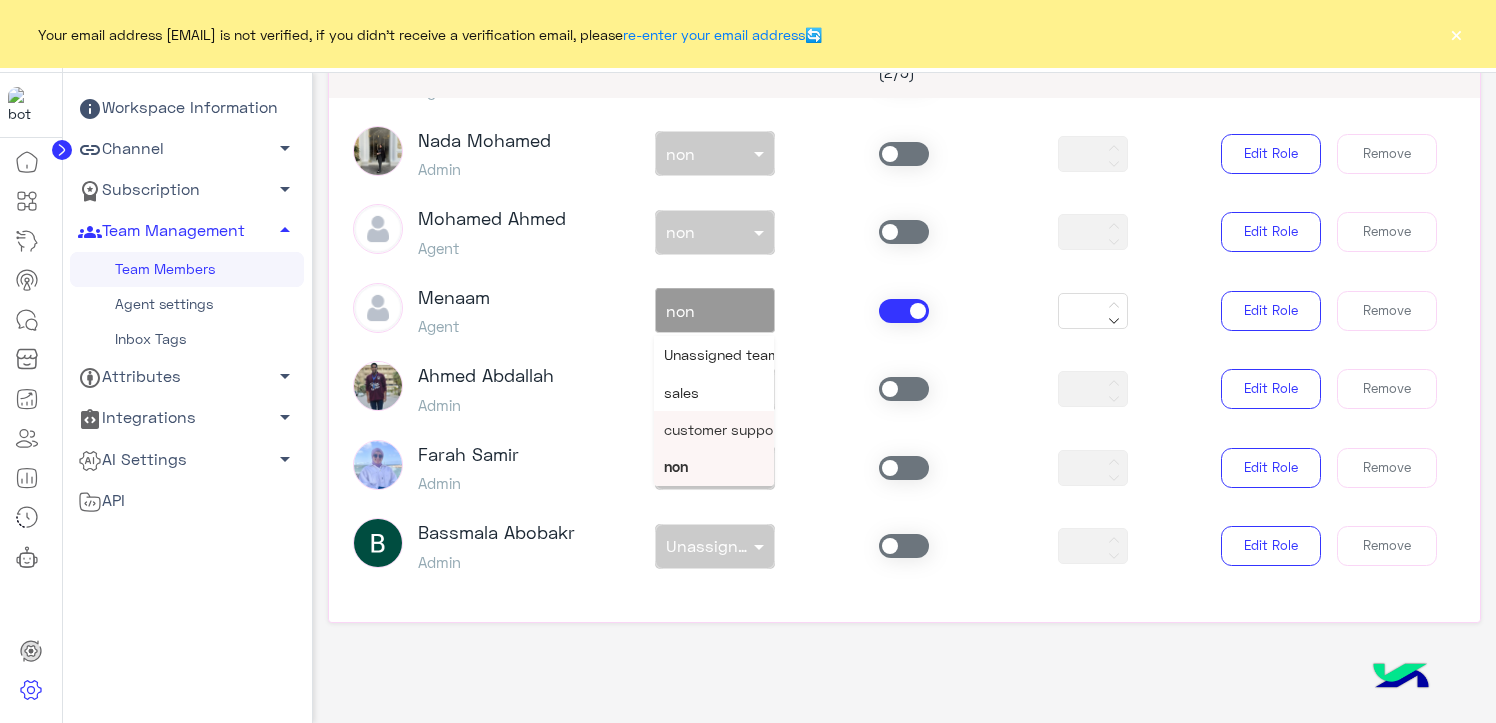 click on "customer support" at bounding box center (724, 429) 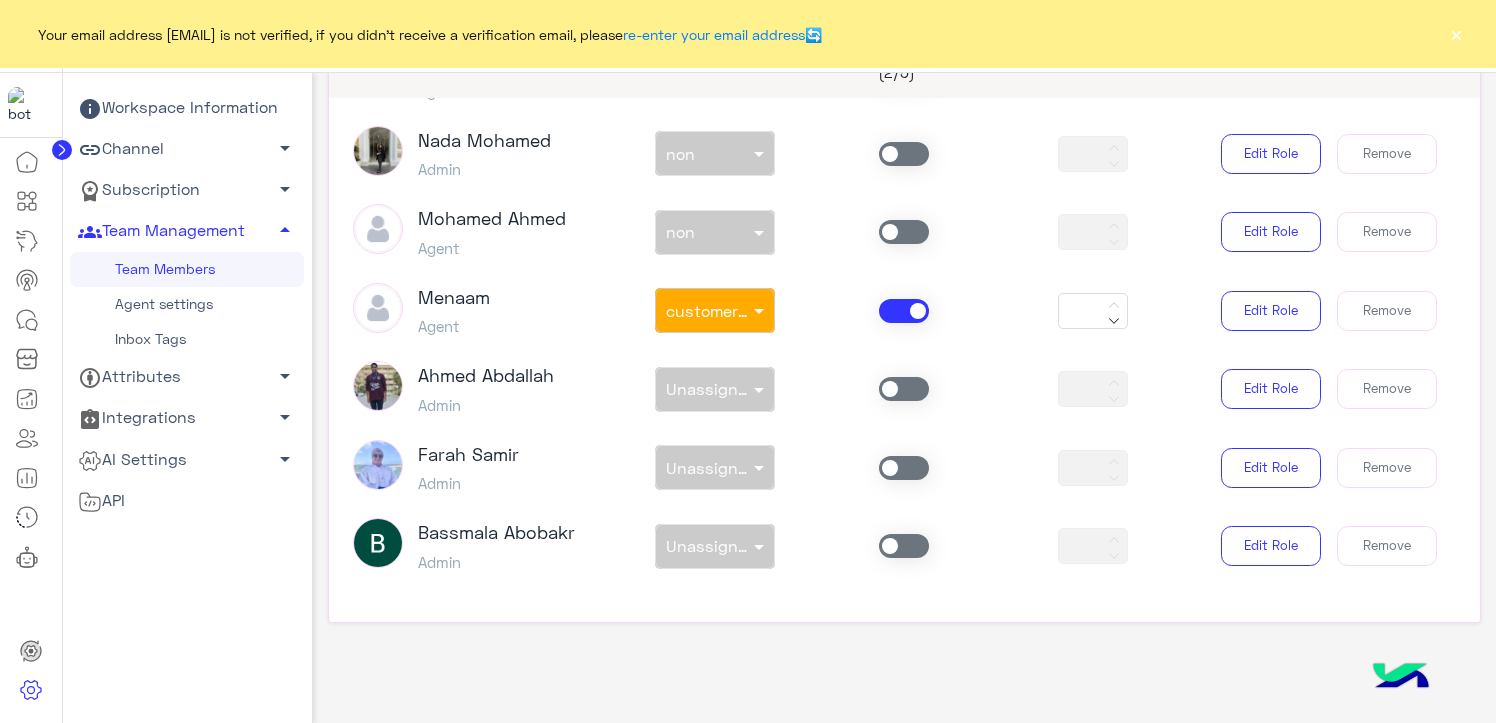 click at bounding box center (904, 232) 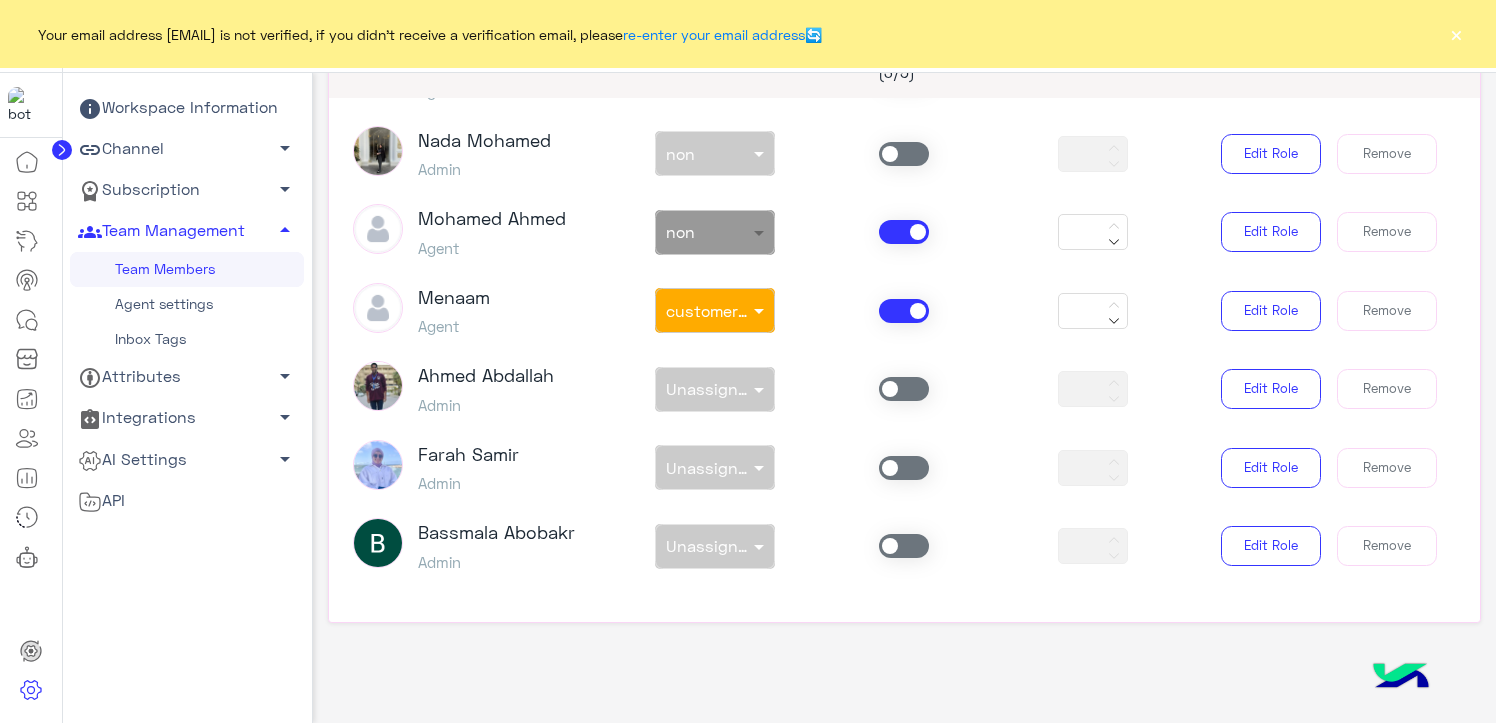 click at bounding box center (761, 232) 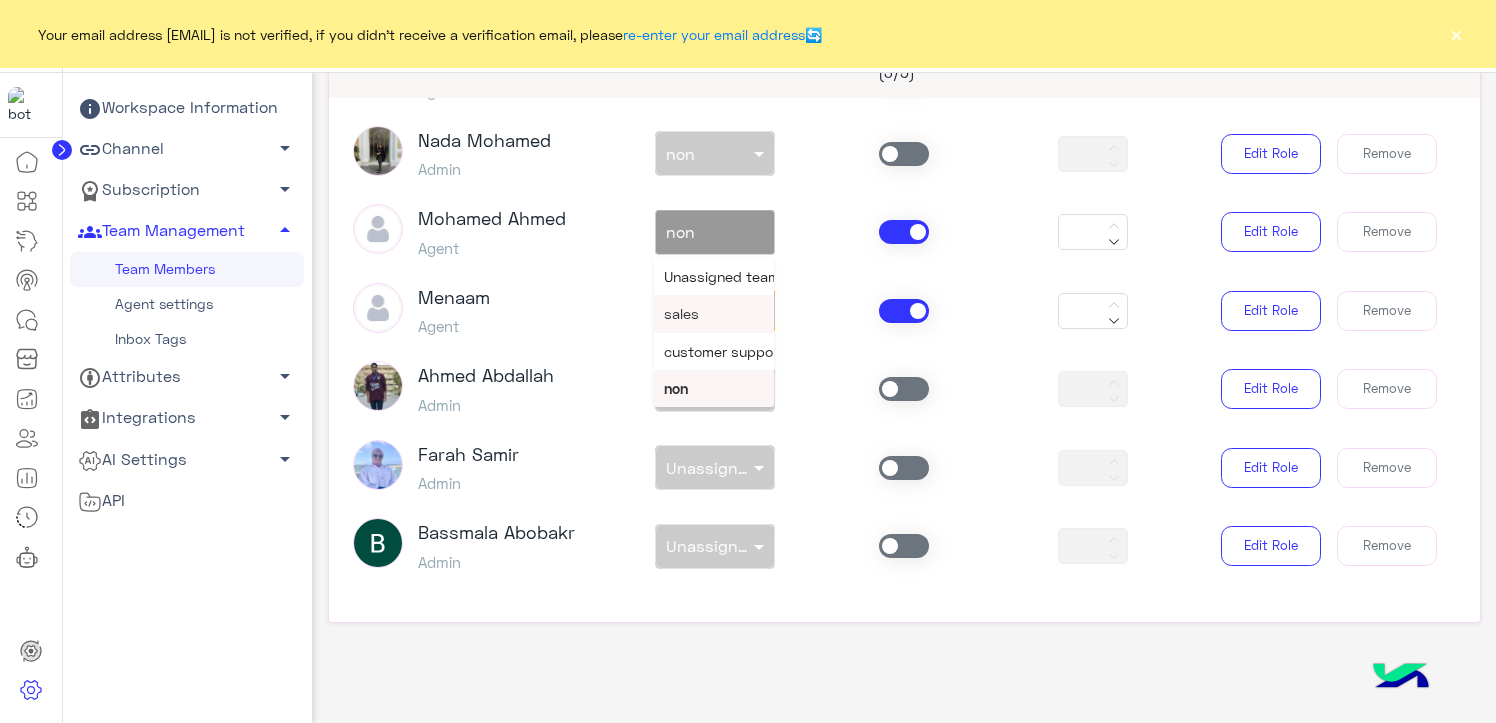 click on "sales" at bounding box center [681, 313] 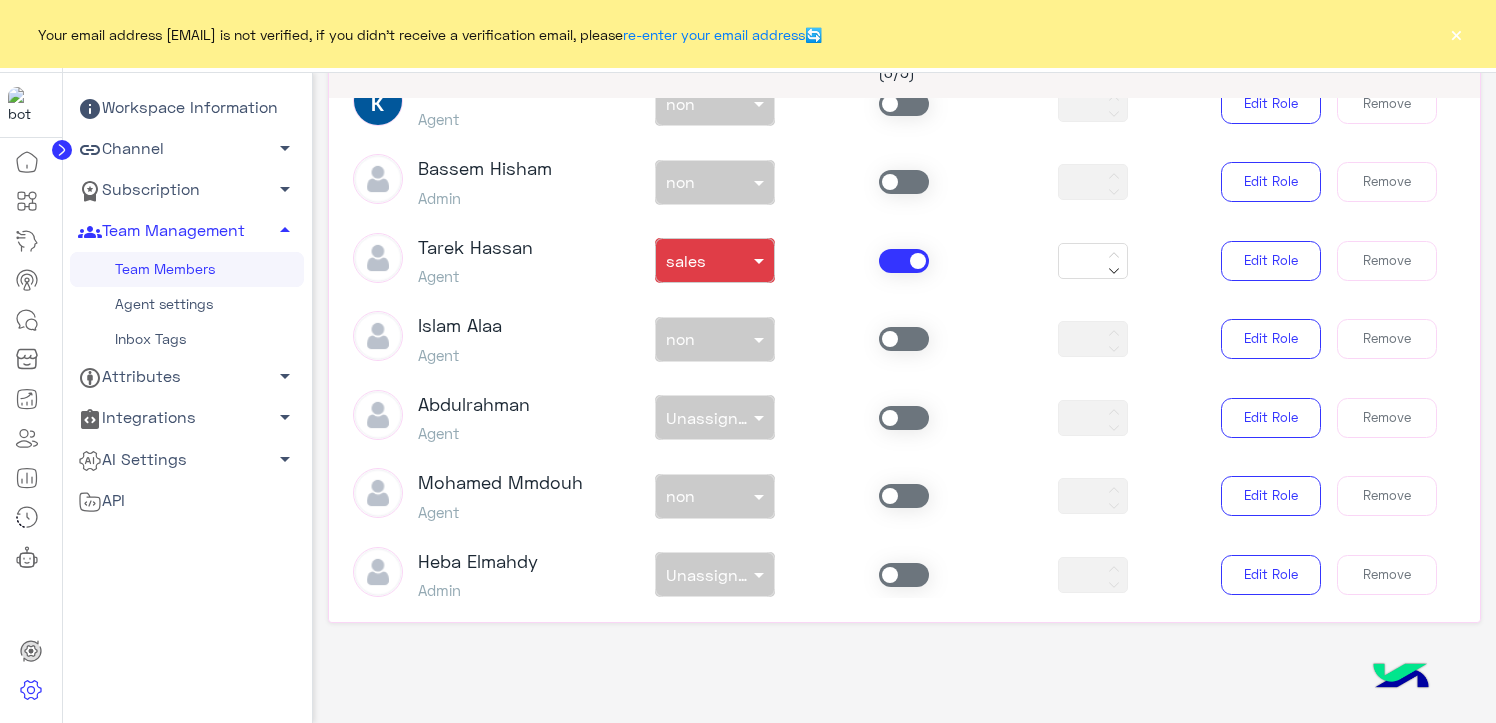 scroll, scrollTop: 600, scrollLeft: 0, axis: vertical 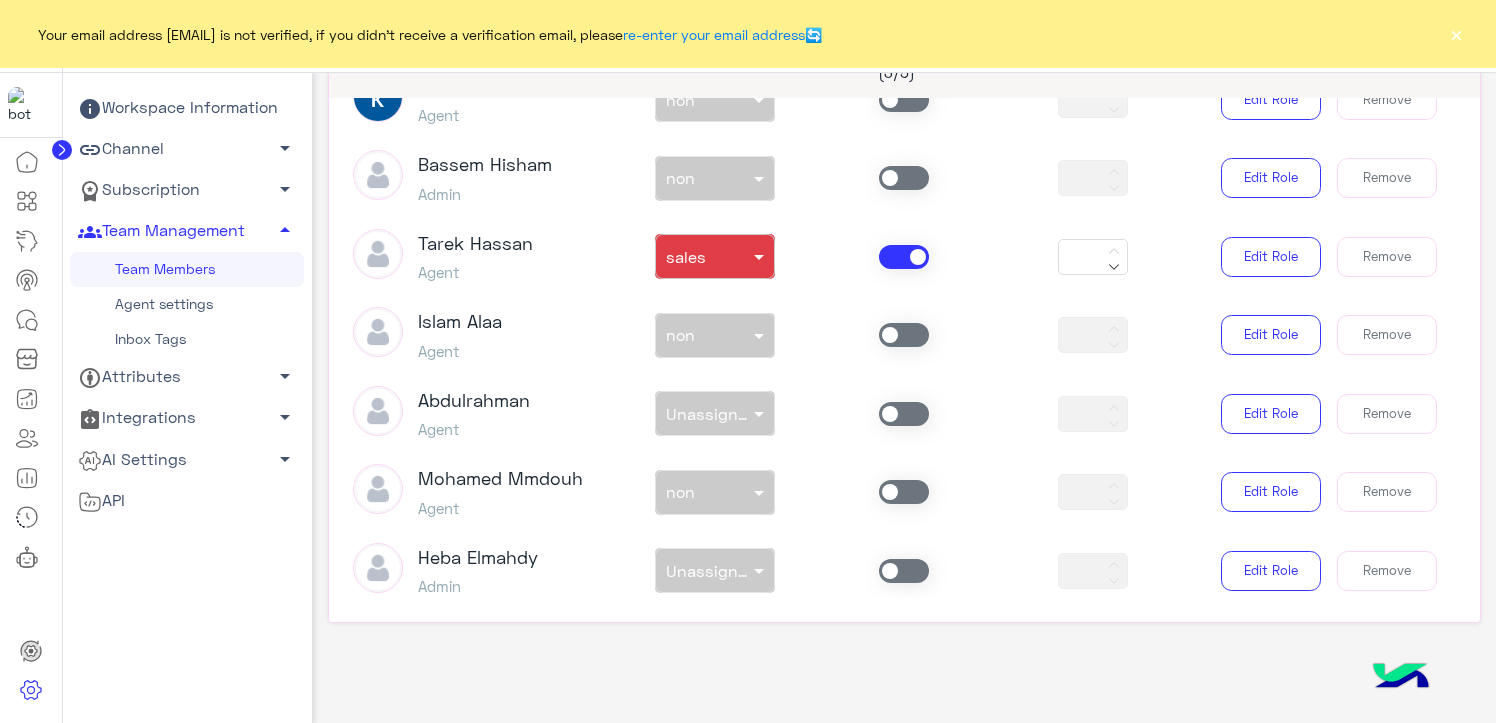 click at bounding box center [904, 257] 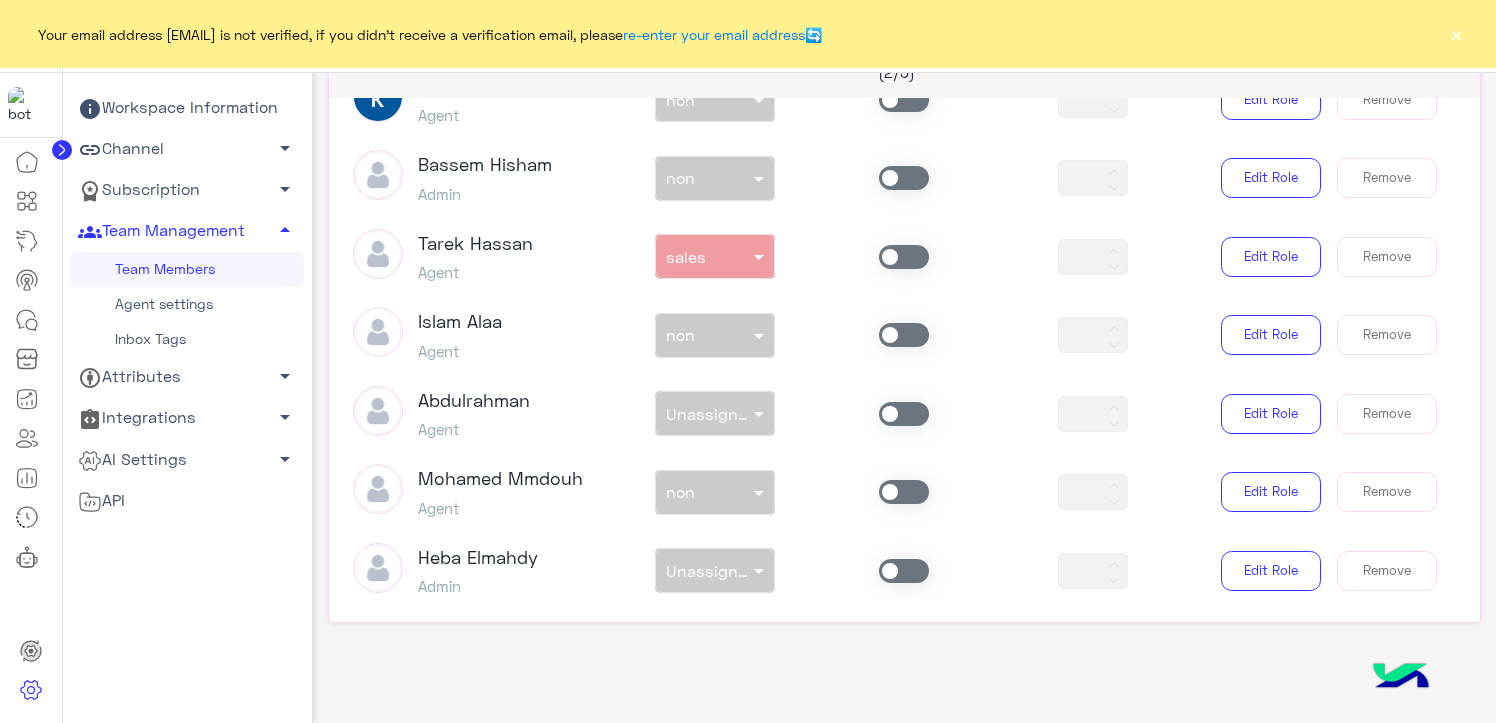 scroll, scrollTop: 245, scrollLeft: 0, axis: vertical 